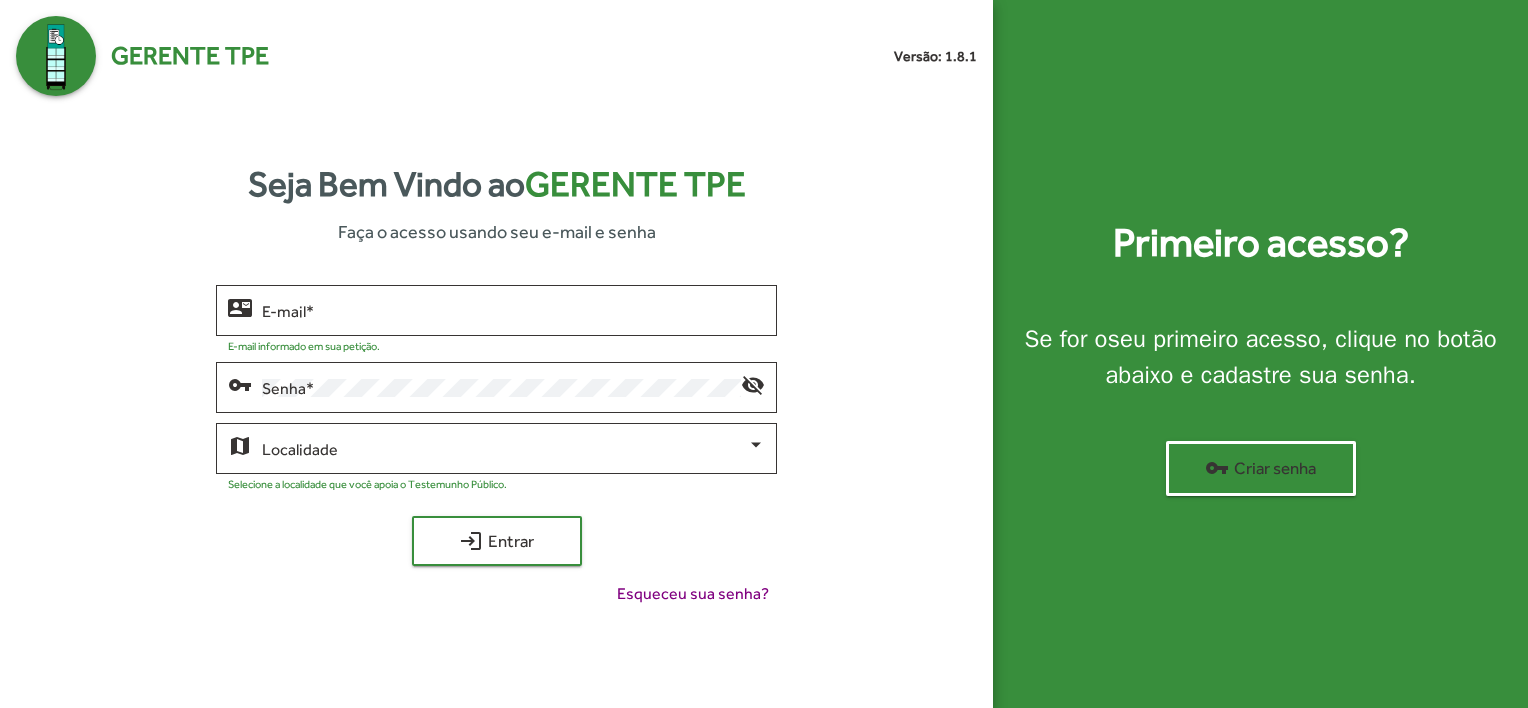 scroll, scrollTop: 0, scrollLeft: 0, axis: both 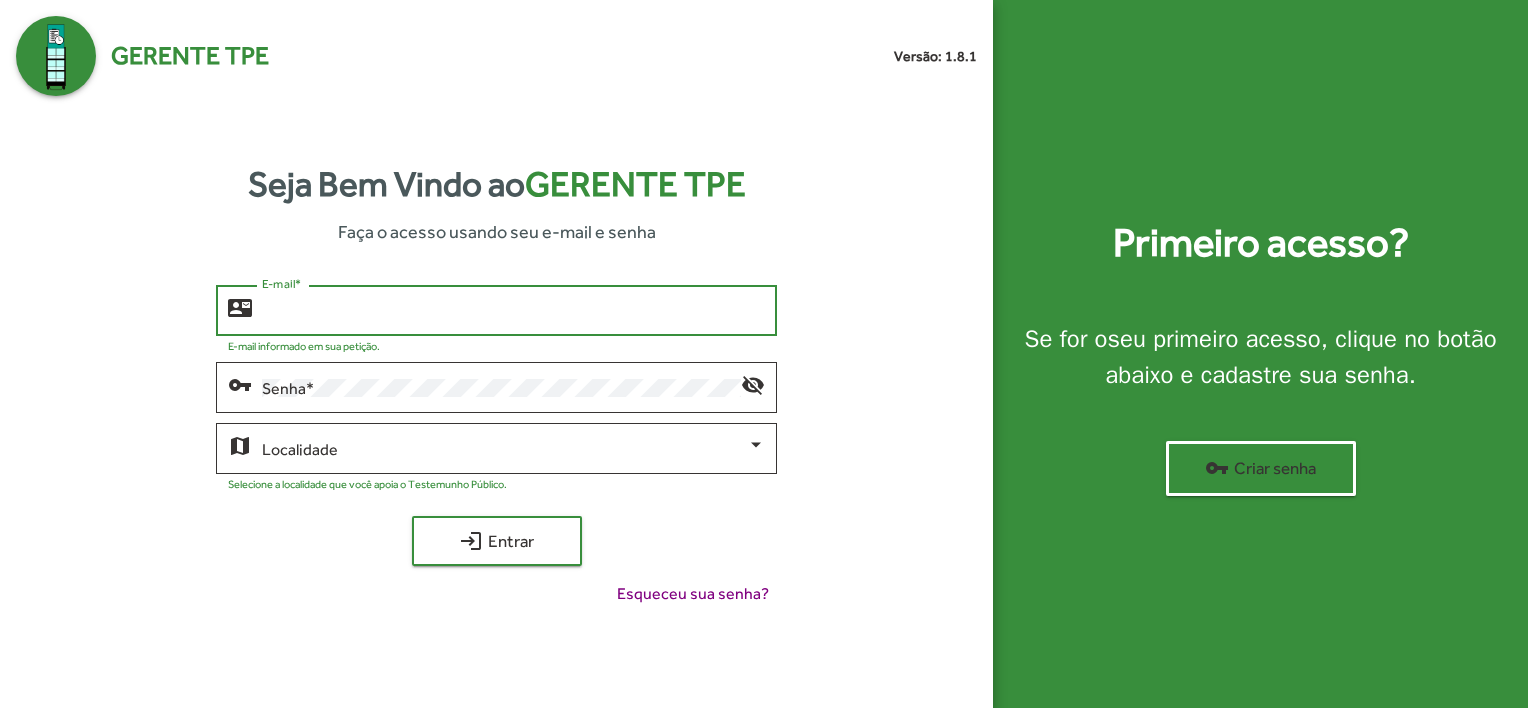 click on "E-mail   *" at bounding box center (513, 311) 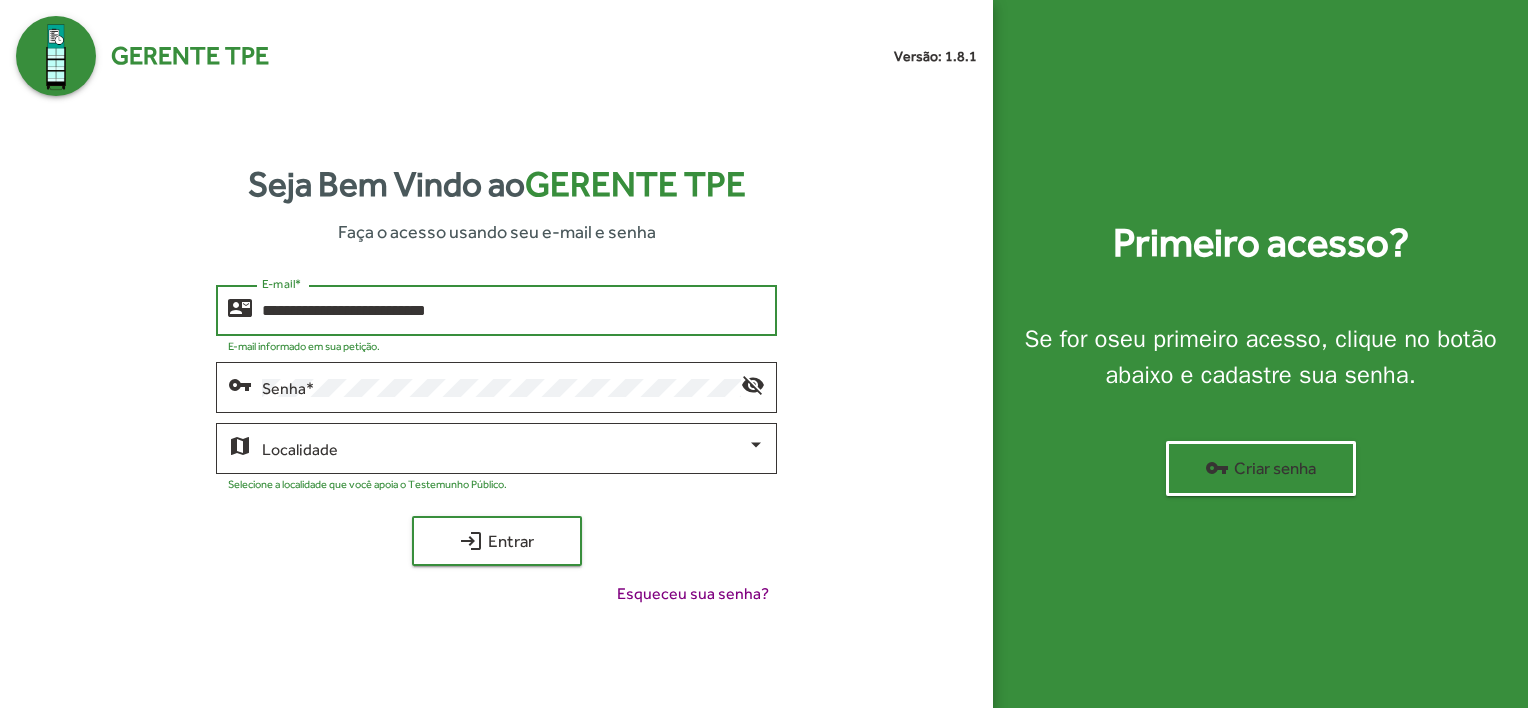 type on "**********" 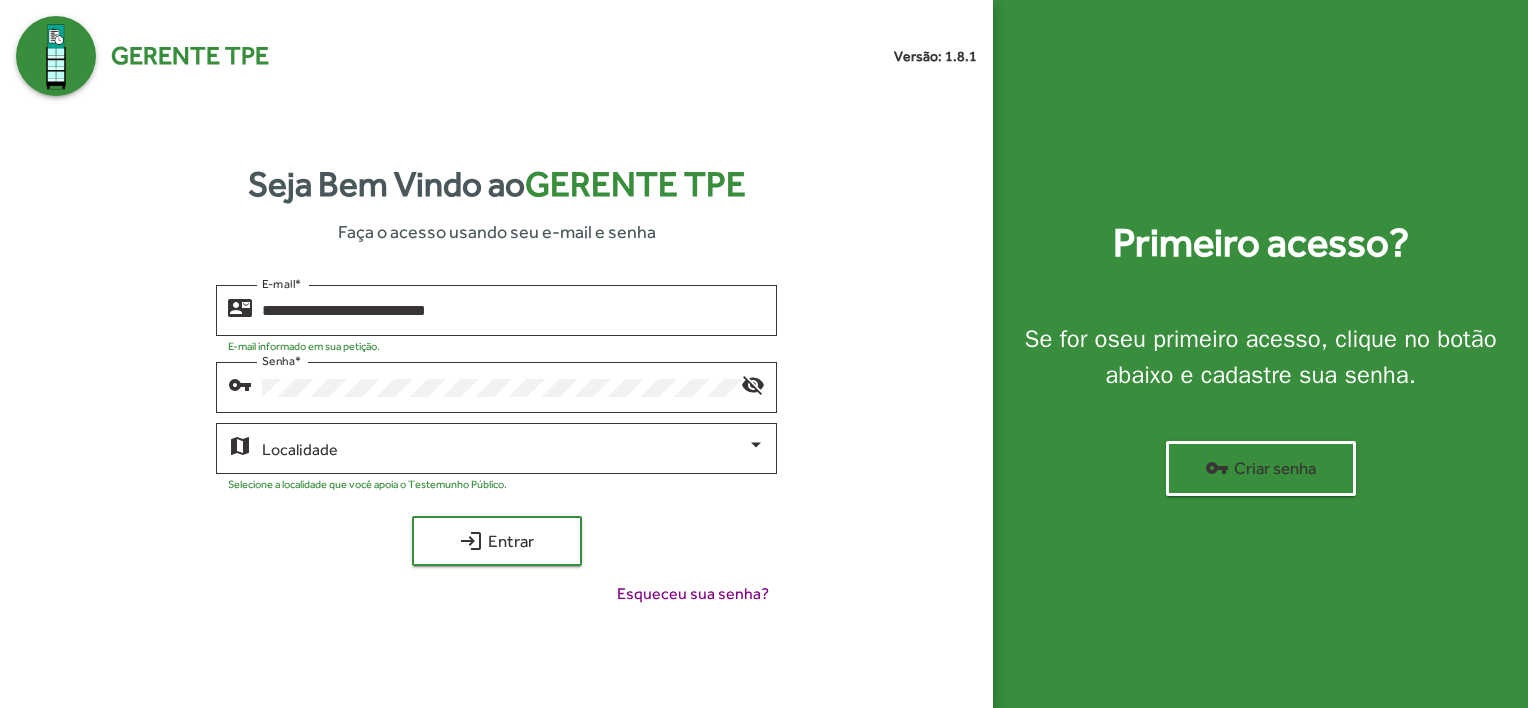 click on "**********" 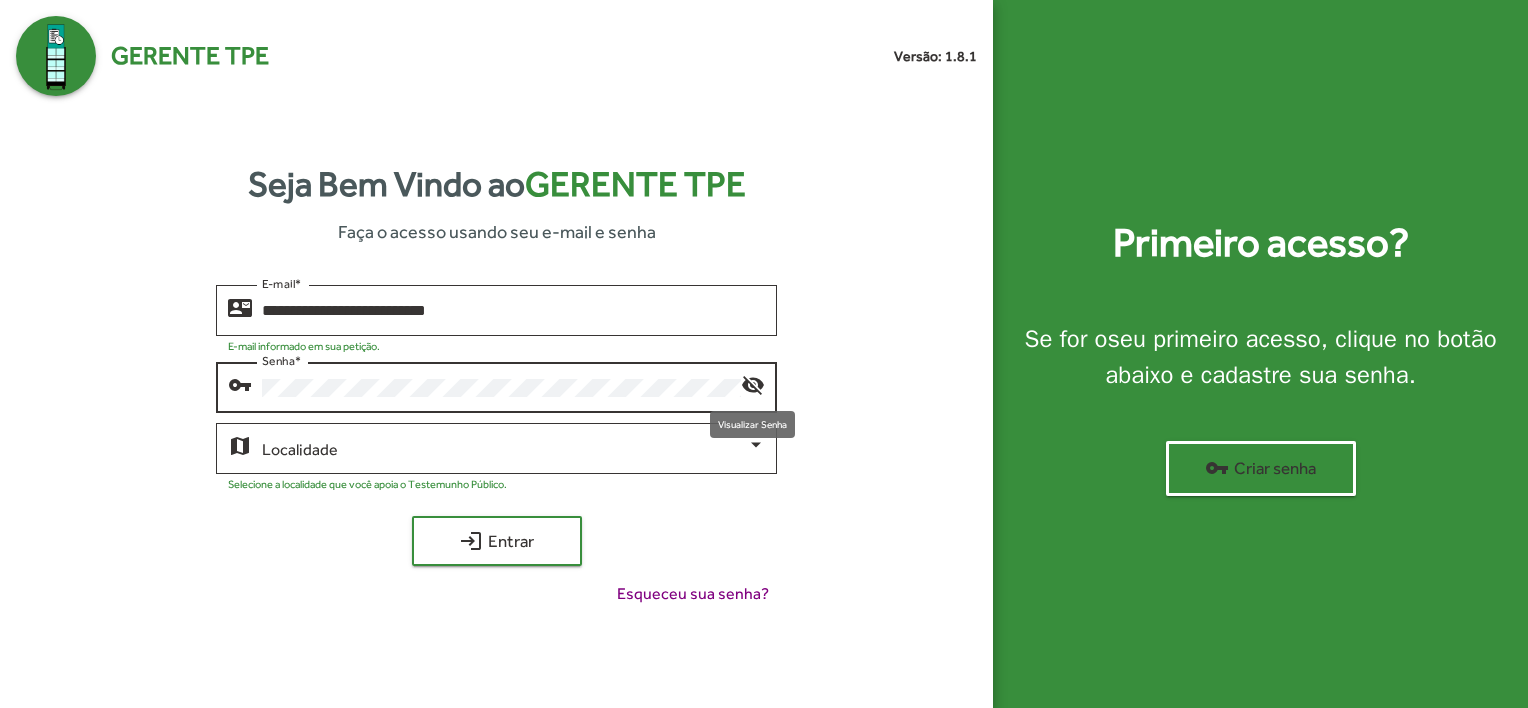 click on "visibility_off" 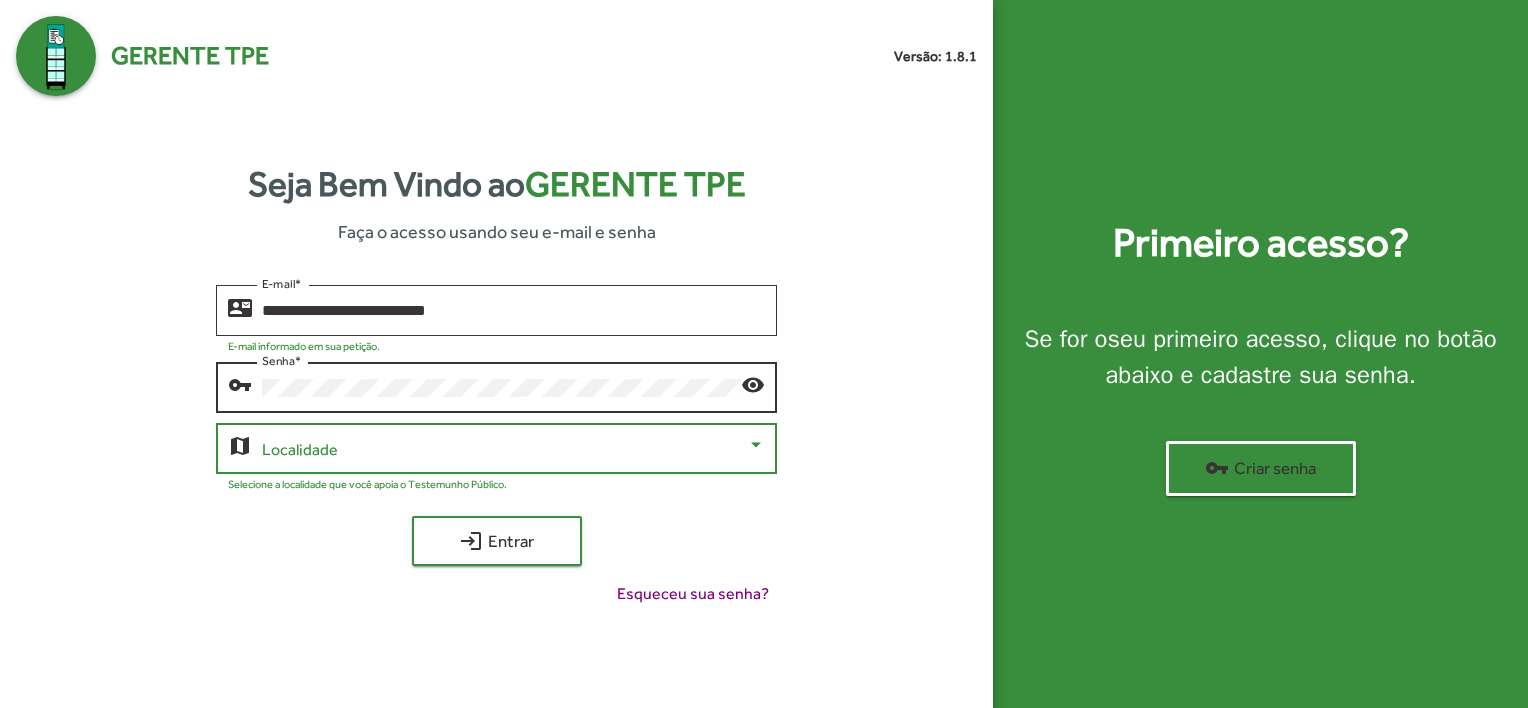 click at bounding box center (504, 449) 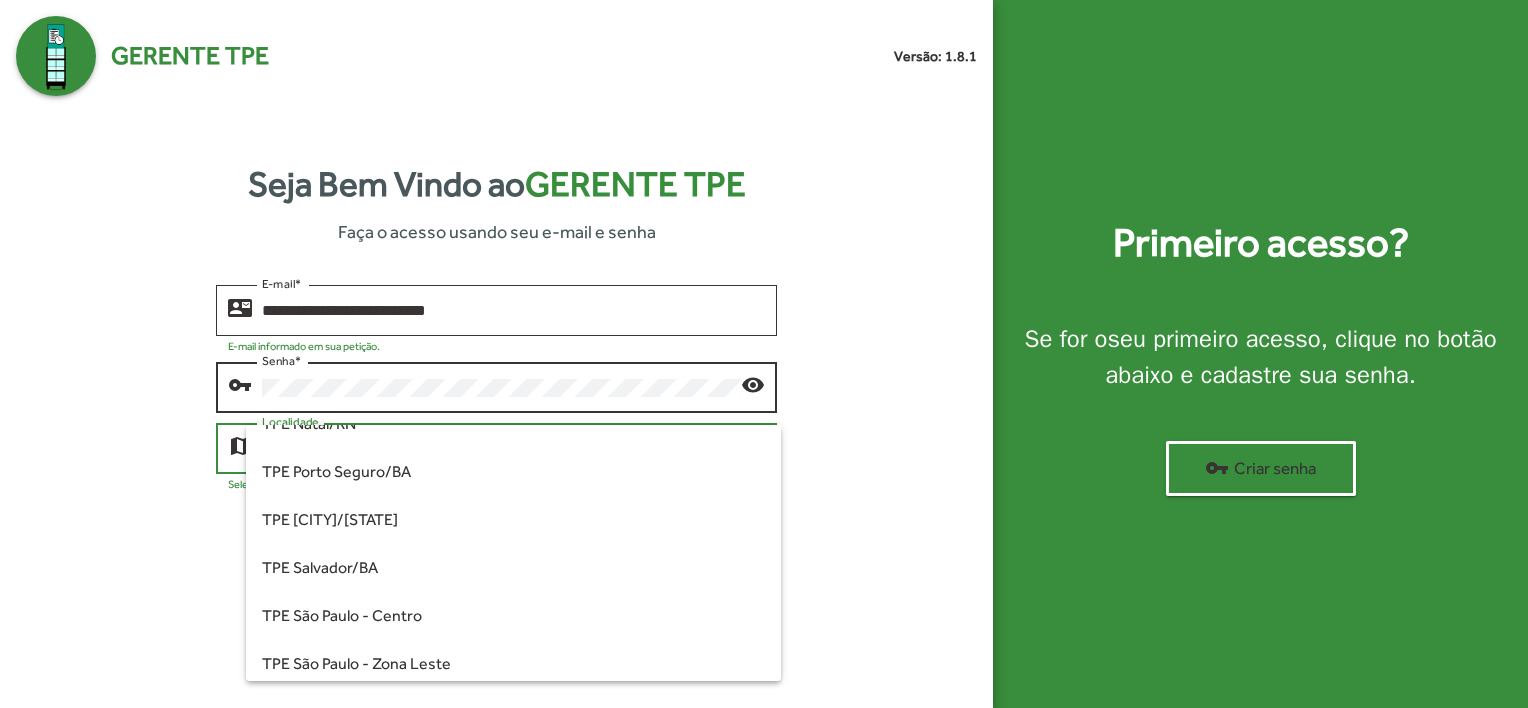 scroll, scrollTop: 366, scrollLeft: 0, axis: vertical 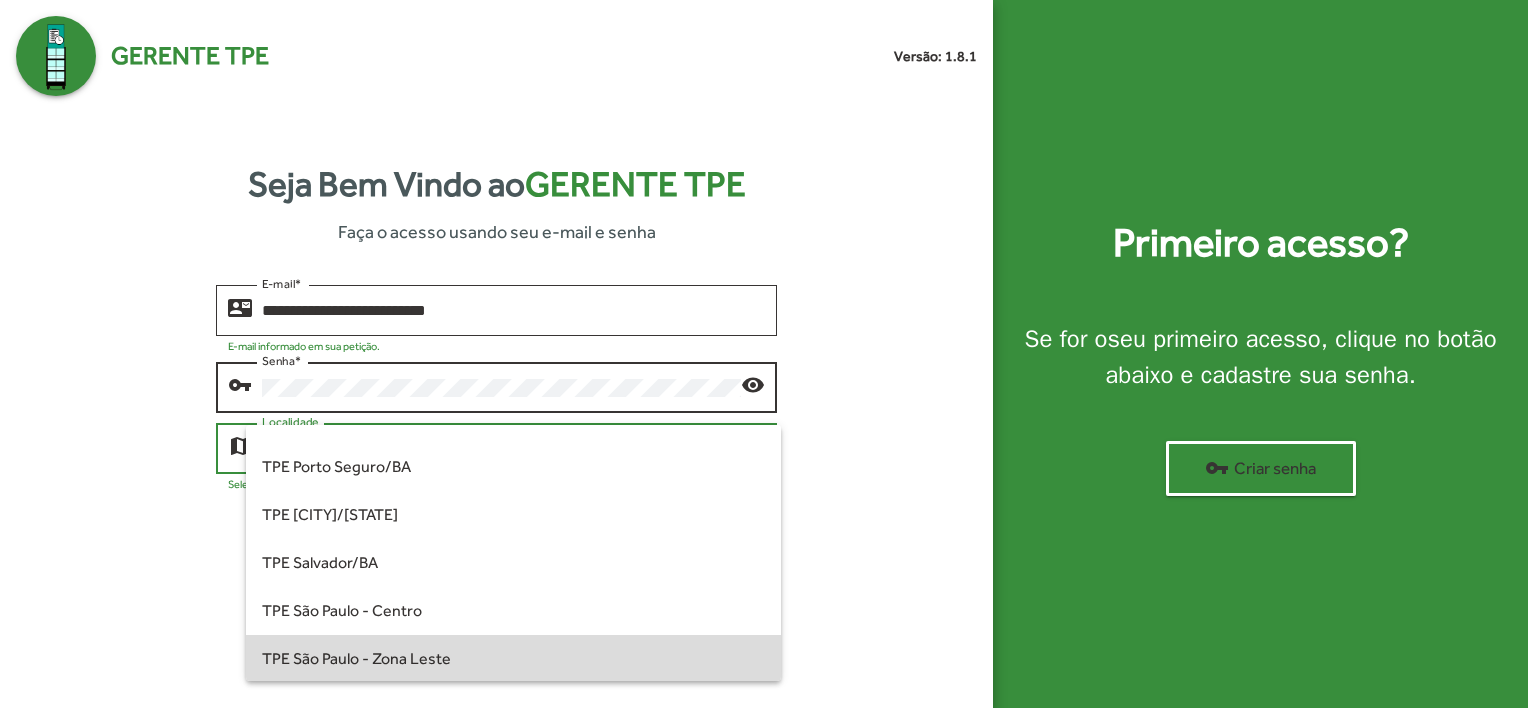 click on "TPE São Paulo - Zona Leste" at bounding box center [513, 659] 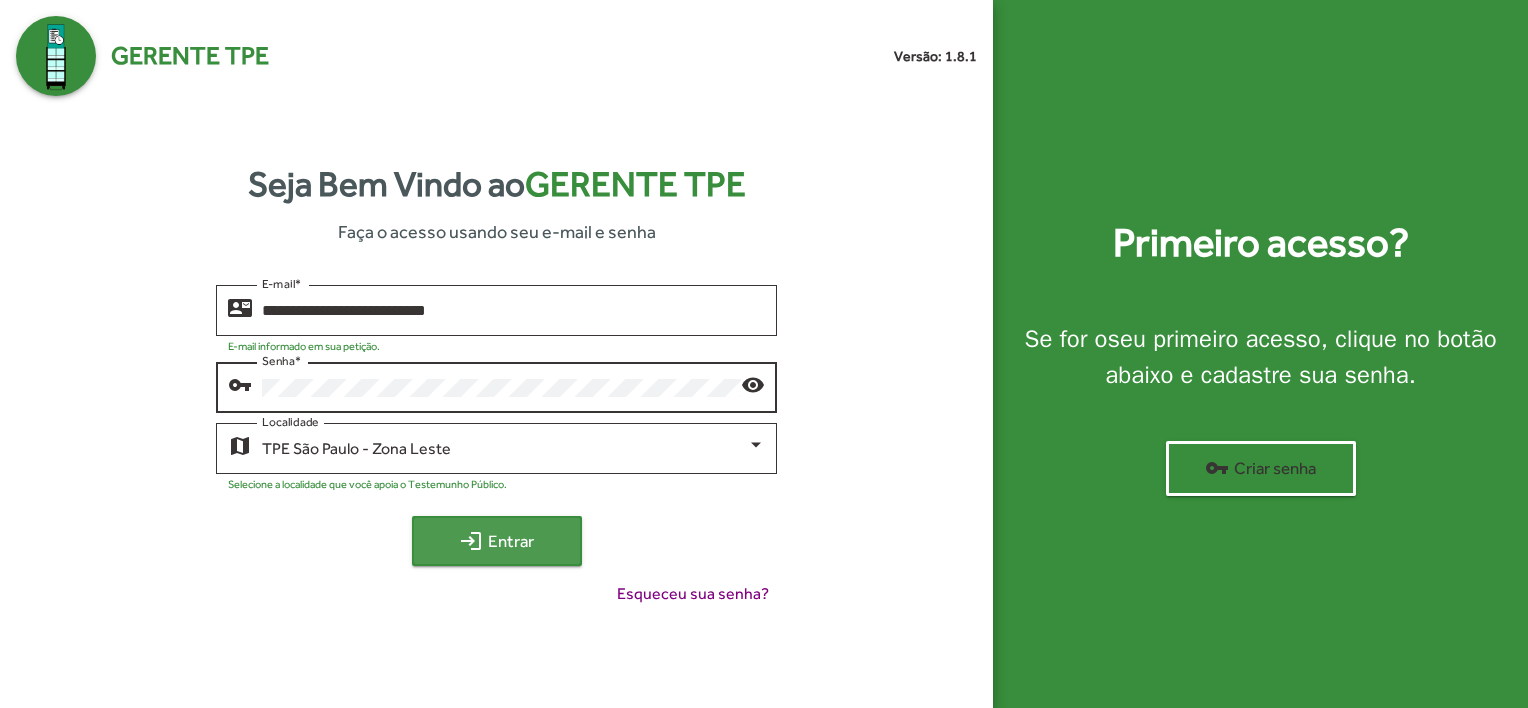 click on "login  Entrar" 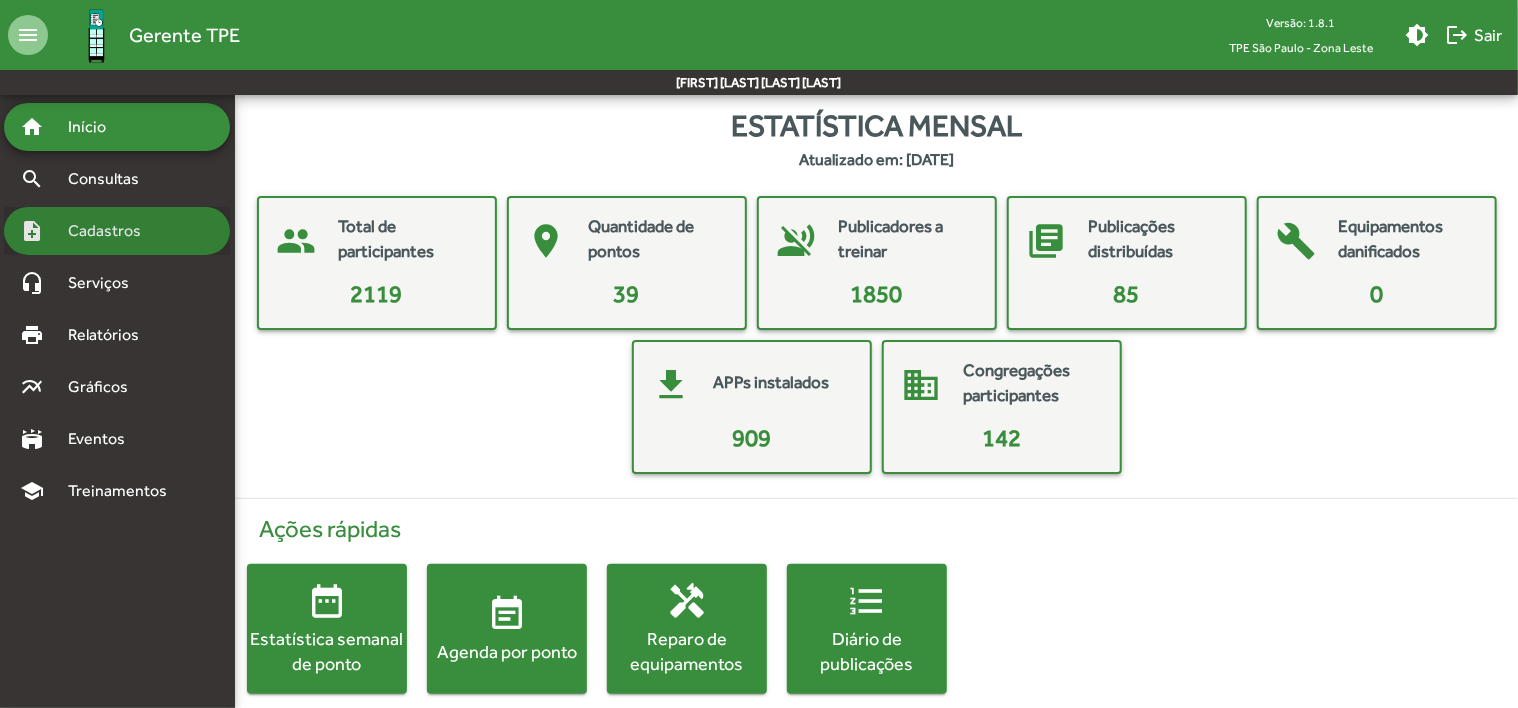click on "Cadastros" at bounding box center (111, 231) 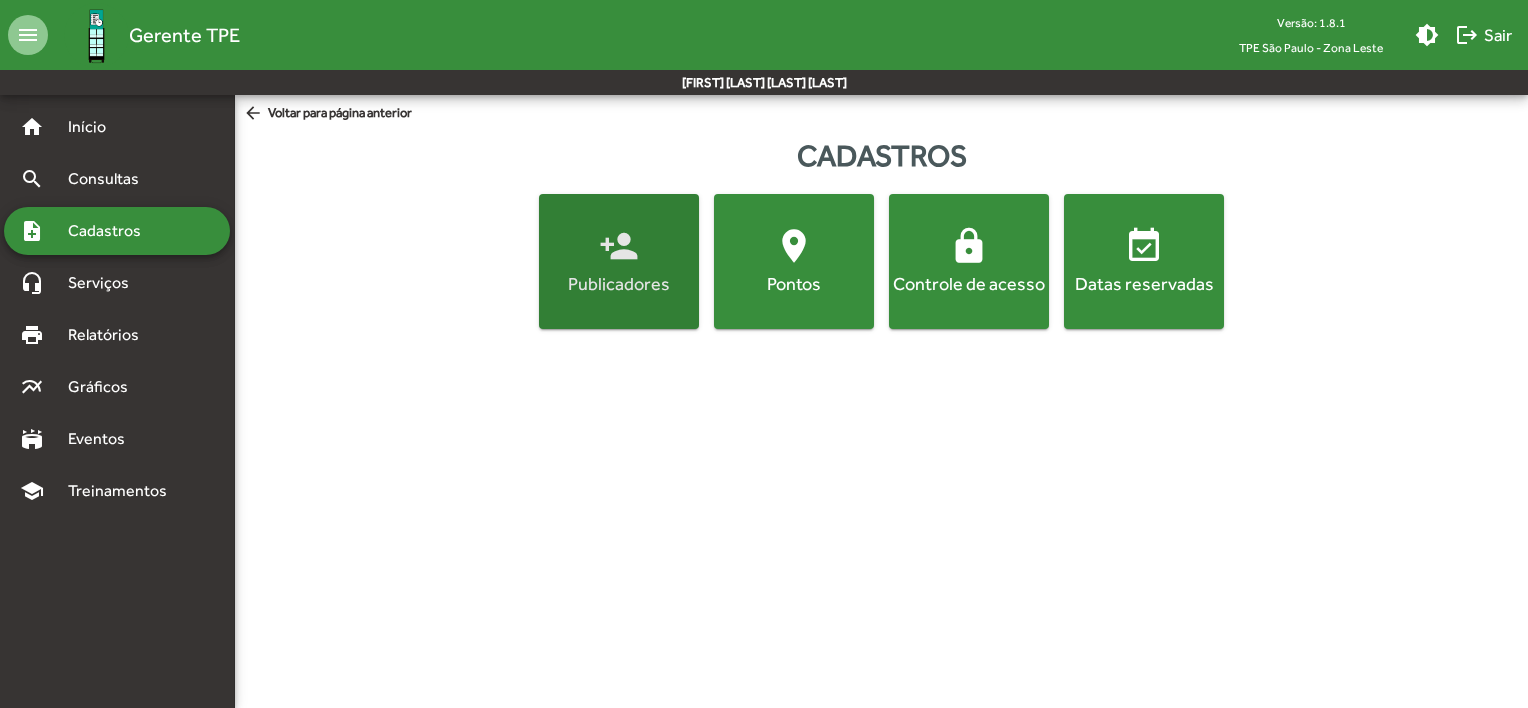 click on "Publicadores" 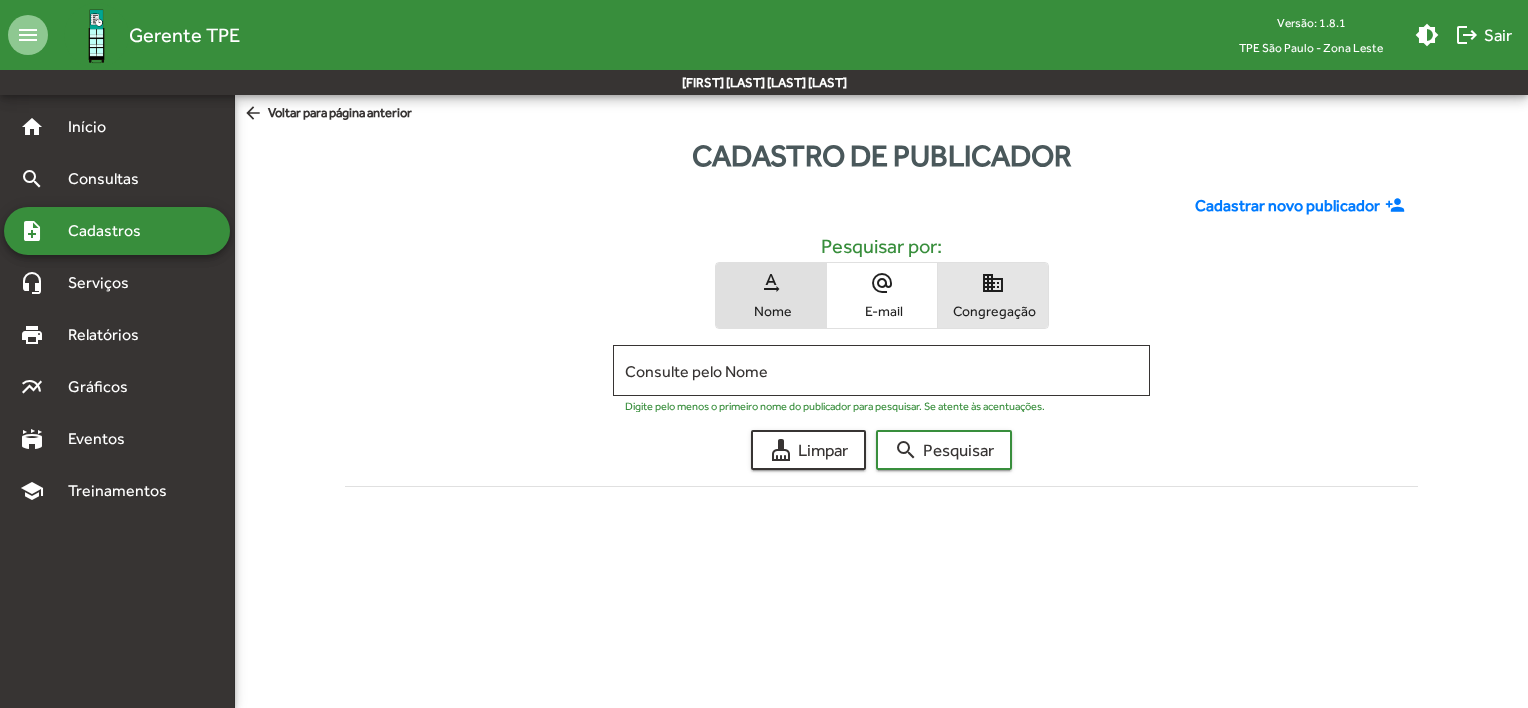 click on "Congregação" at bounding box center [993, 311] 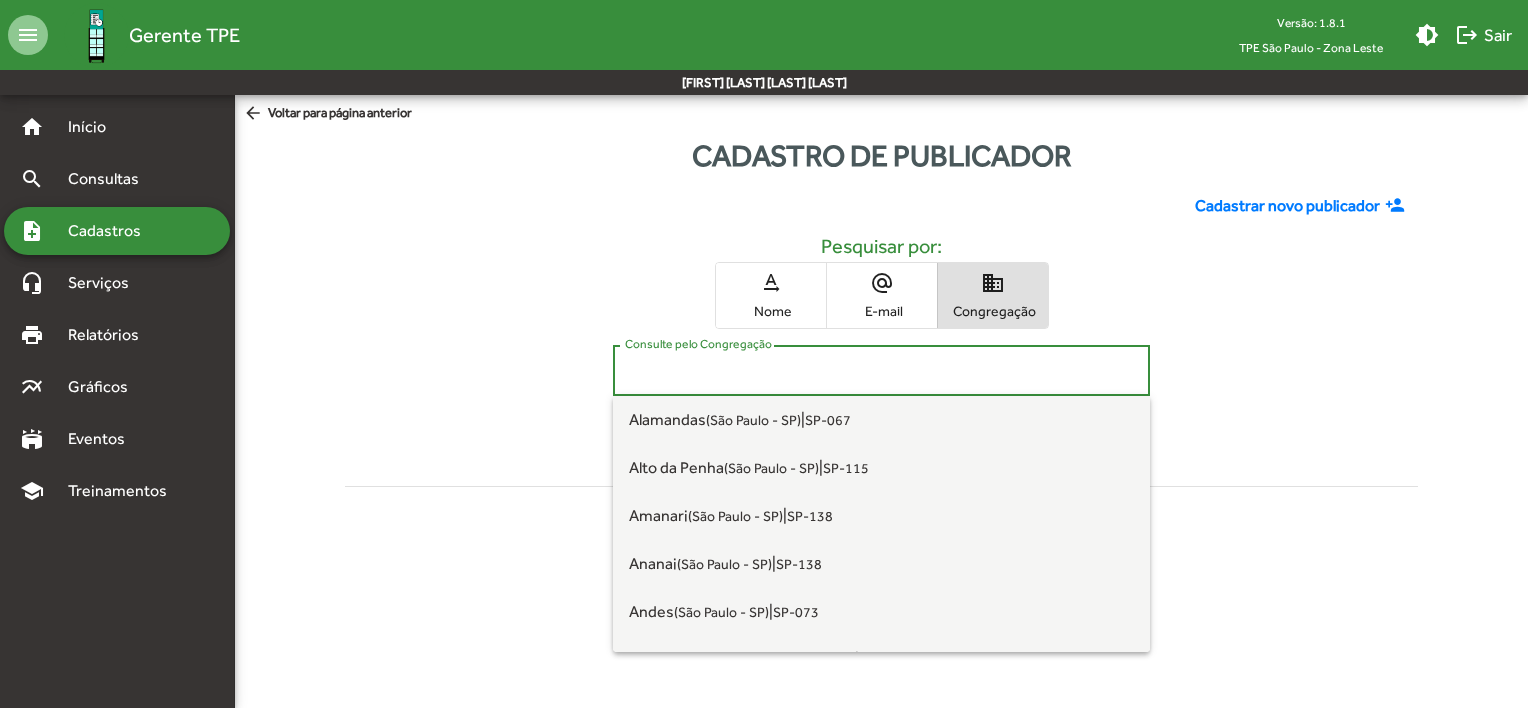 click on "Consulte pelo Congregação" at bounding box center (881, 371) 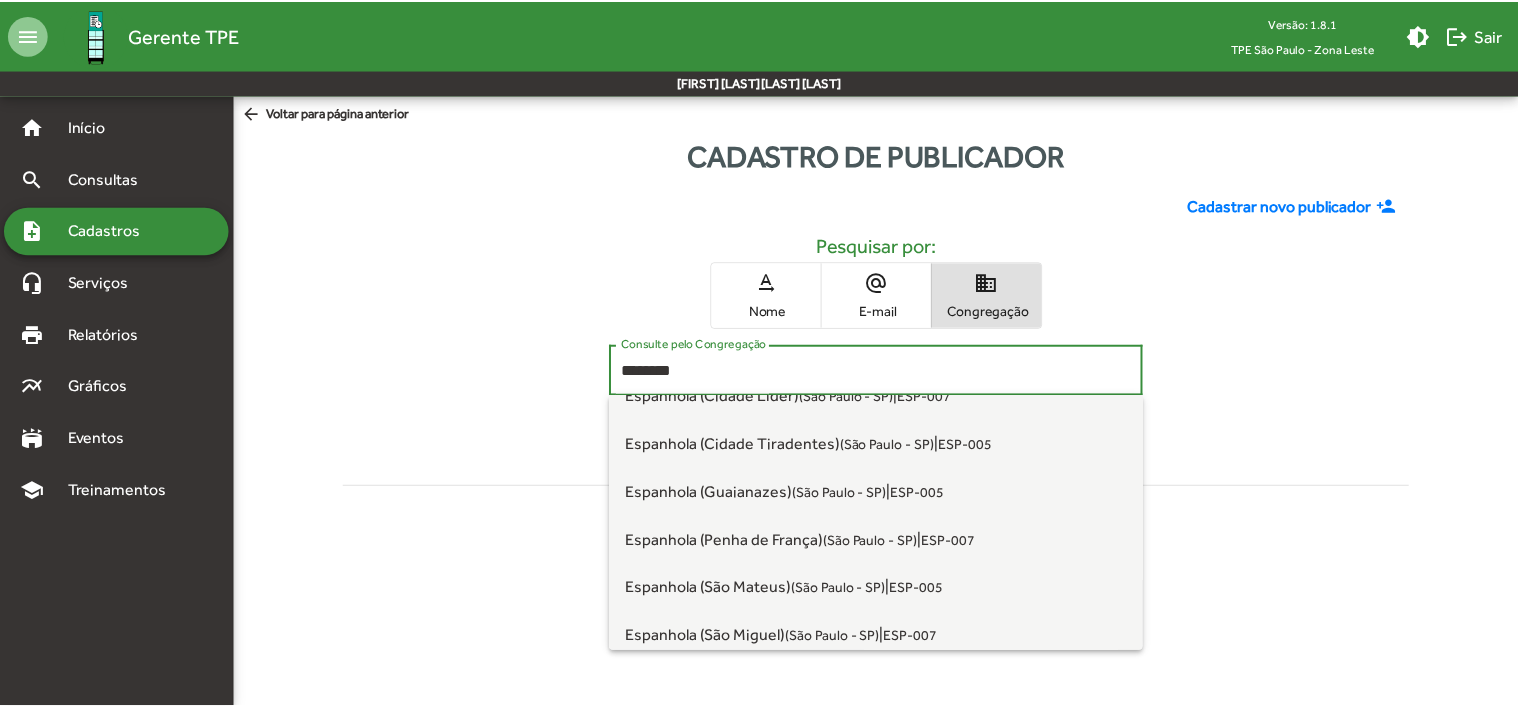 scroll, scrollTop: 80, scrollLeft: 0, axis: vertical 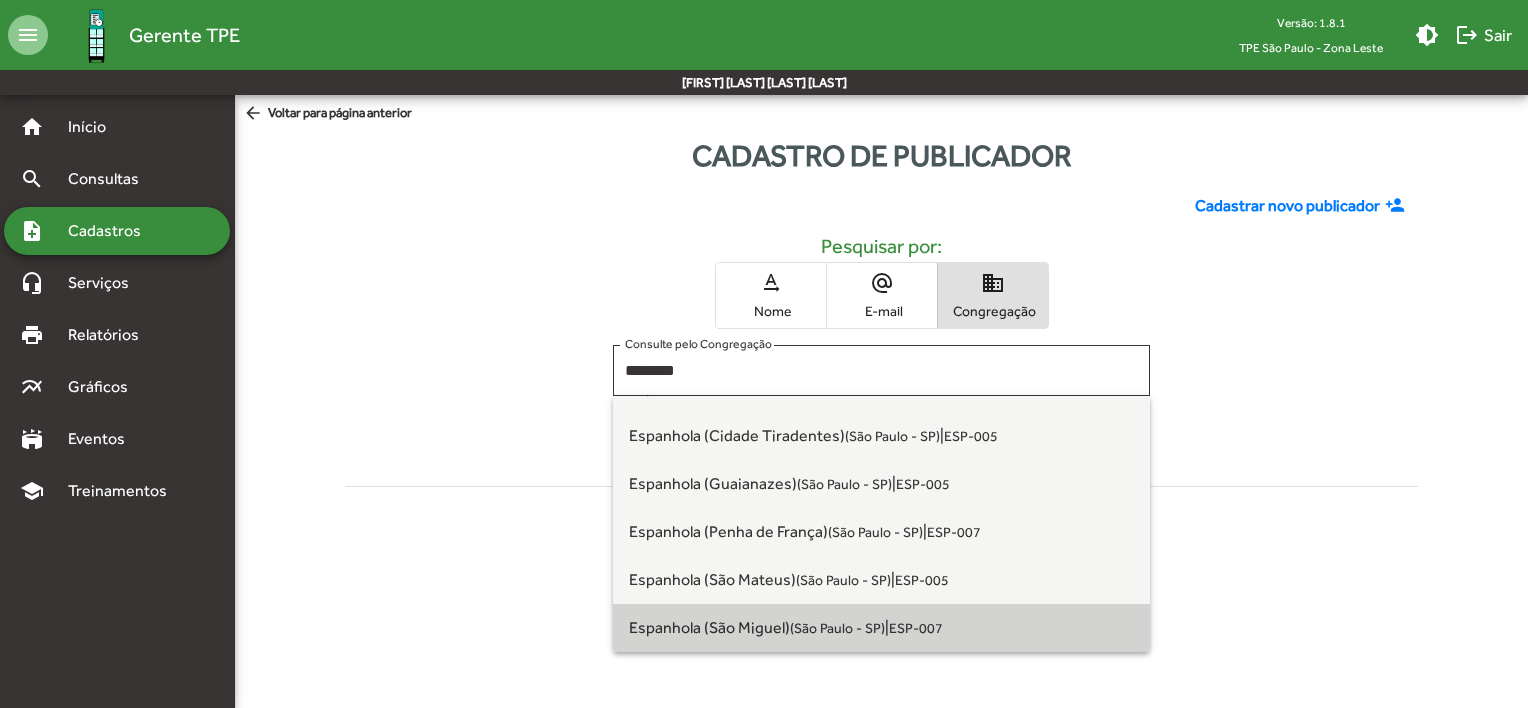 click on "[CITY] ([CITY] - [STATE]) | ESP-007" at bounding box center [881, 628] 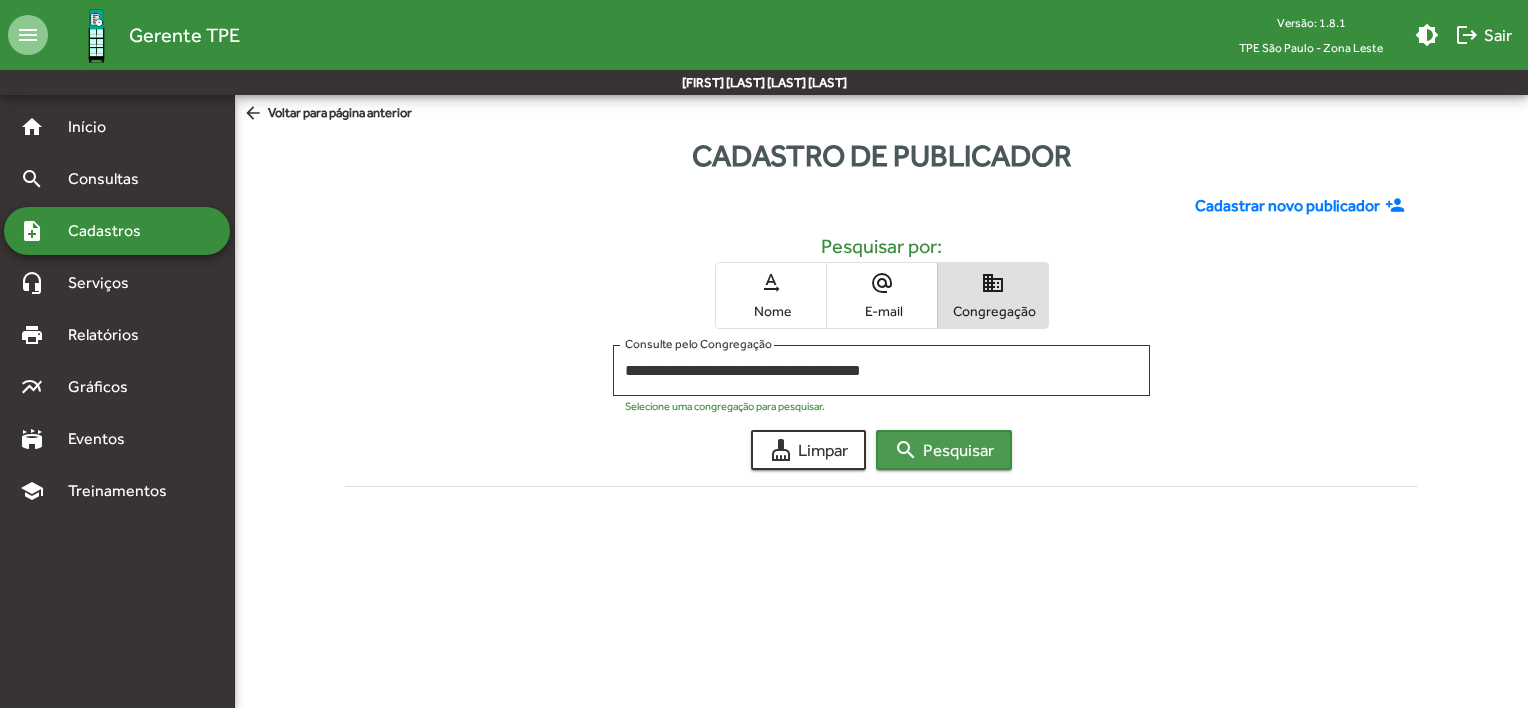 click on "search  Pesquisar" 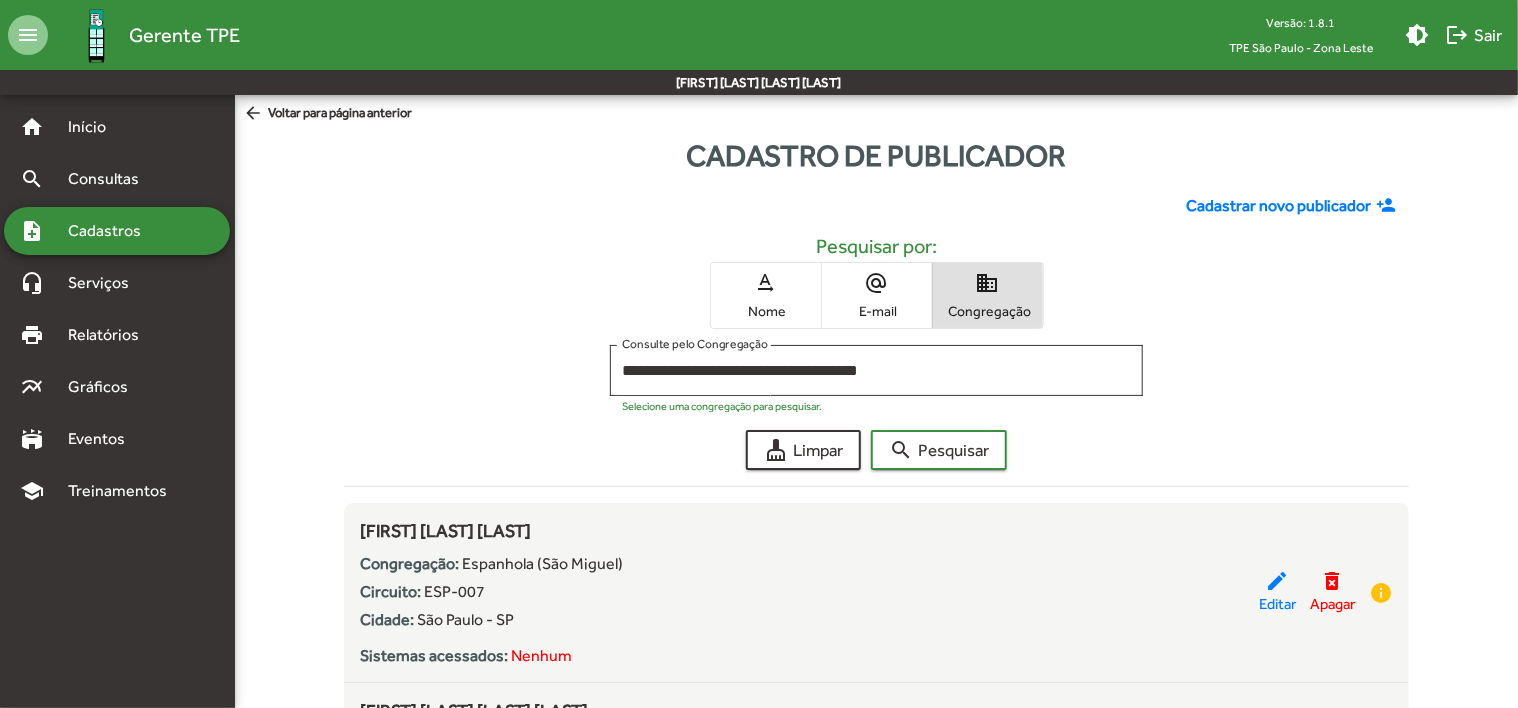 click on "**********" 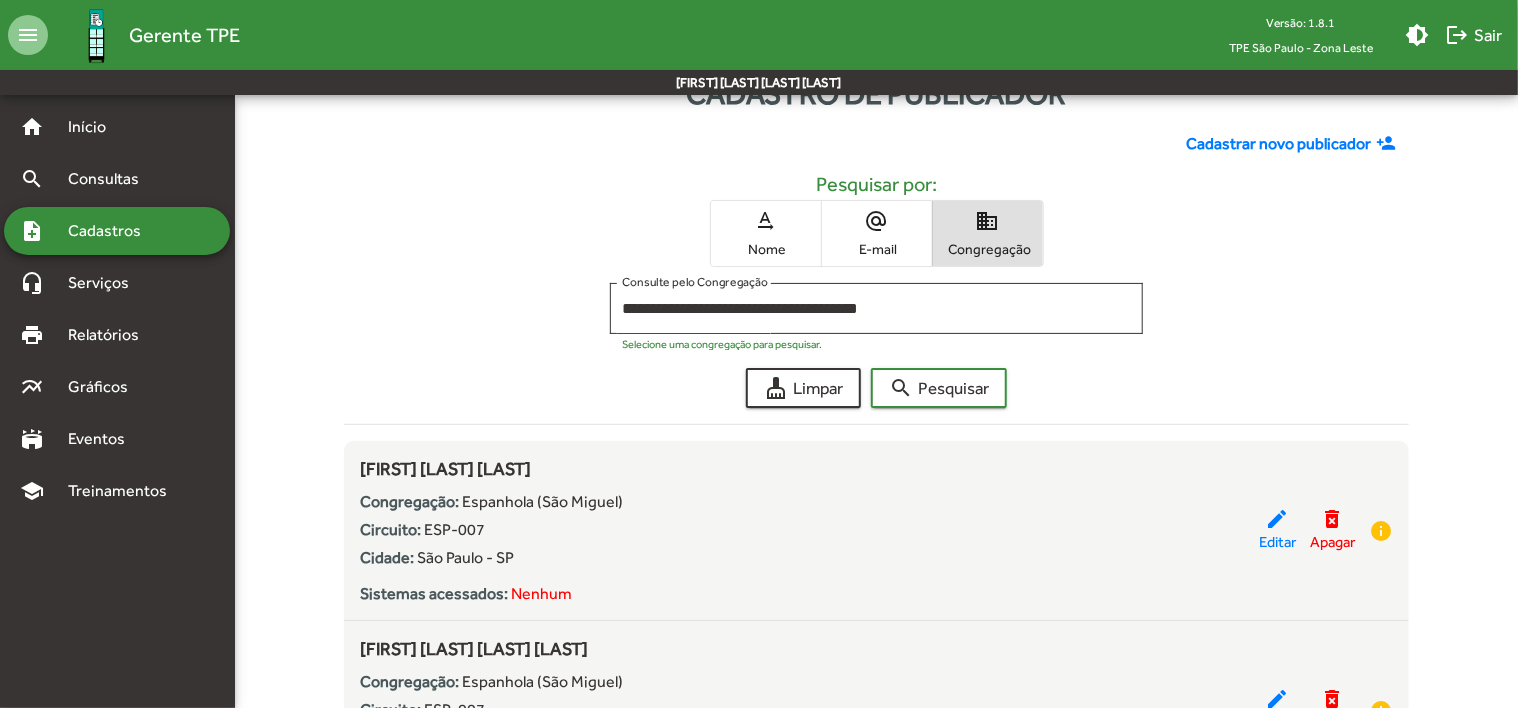 scroll, scrollTop: 0, scrollLeft: 0, axis: both 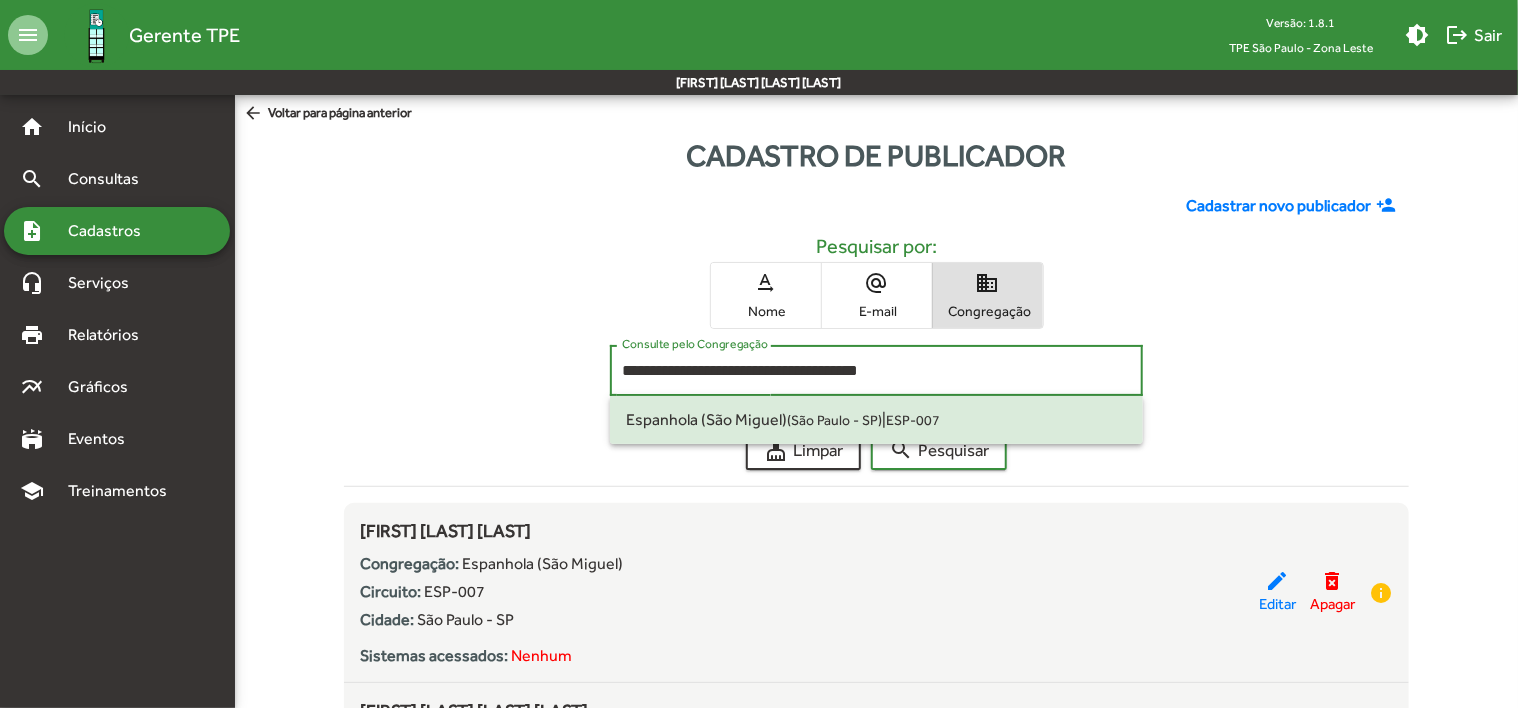click on "**********" at bounding box center (876, 371) 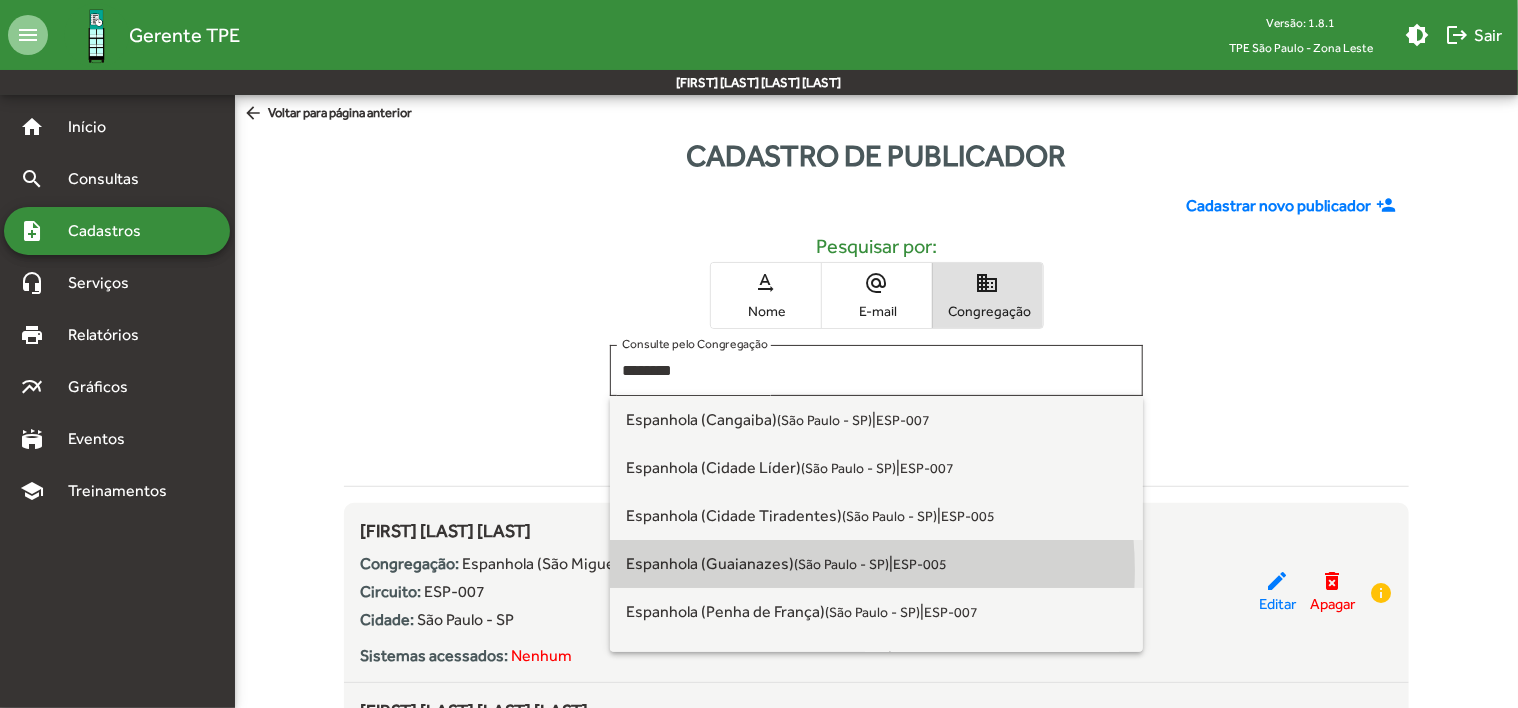 click on "(São Paulo - SP)" at bounding box center (841, 564) 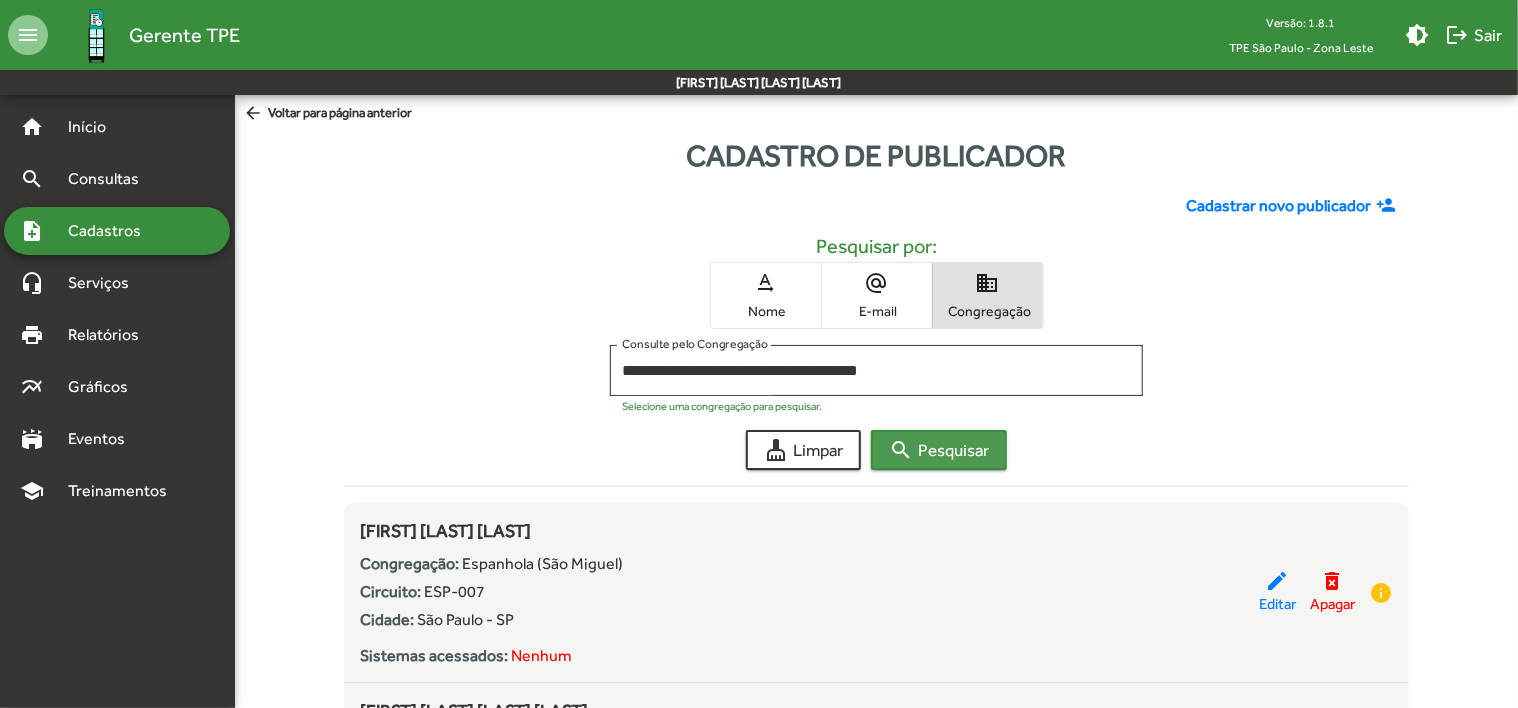 click on "search  Pesquisar" 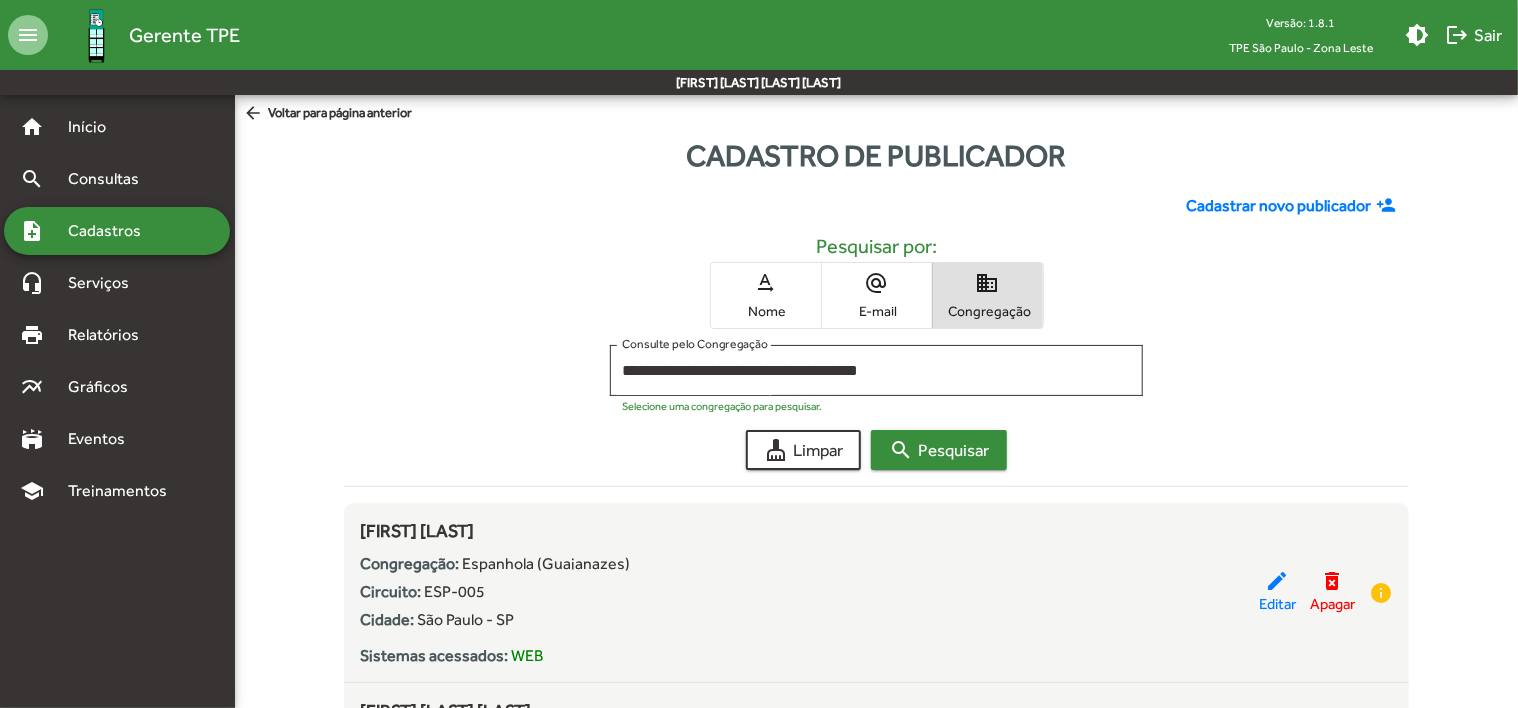 type 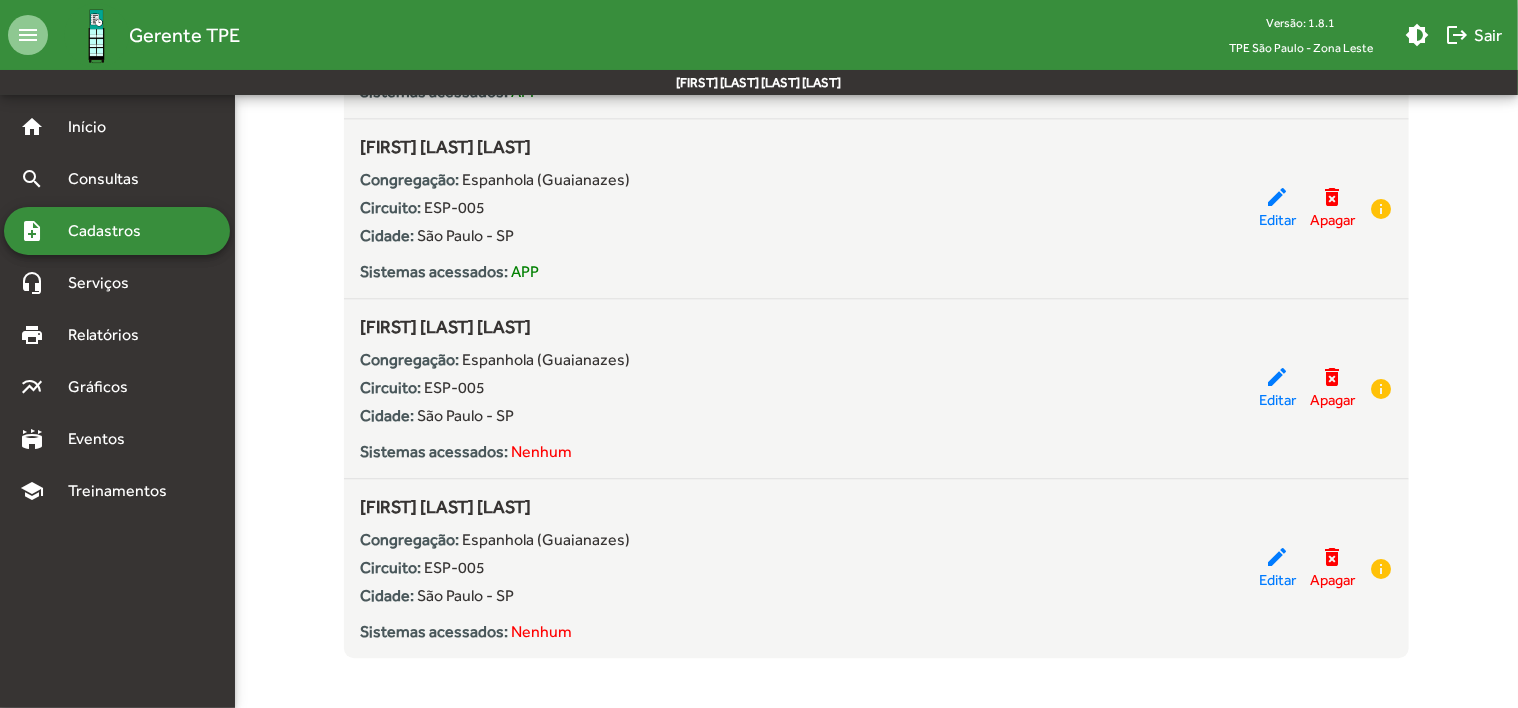 scroll, scrollTop: 2374, scrollLeft: 0, axis: vertical 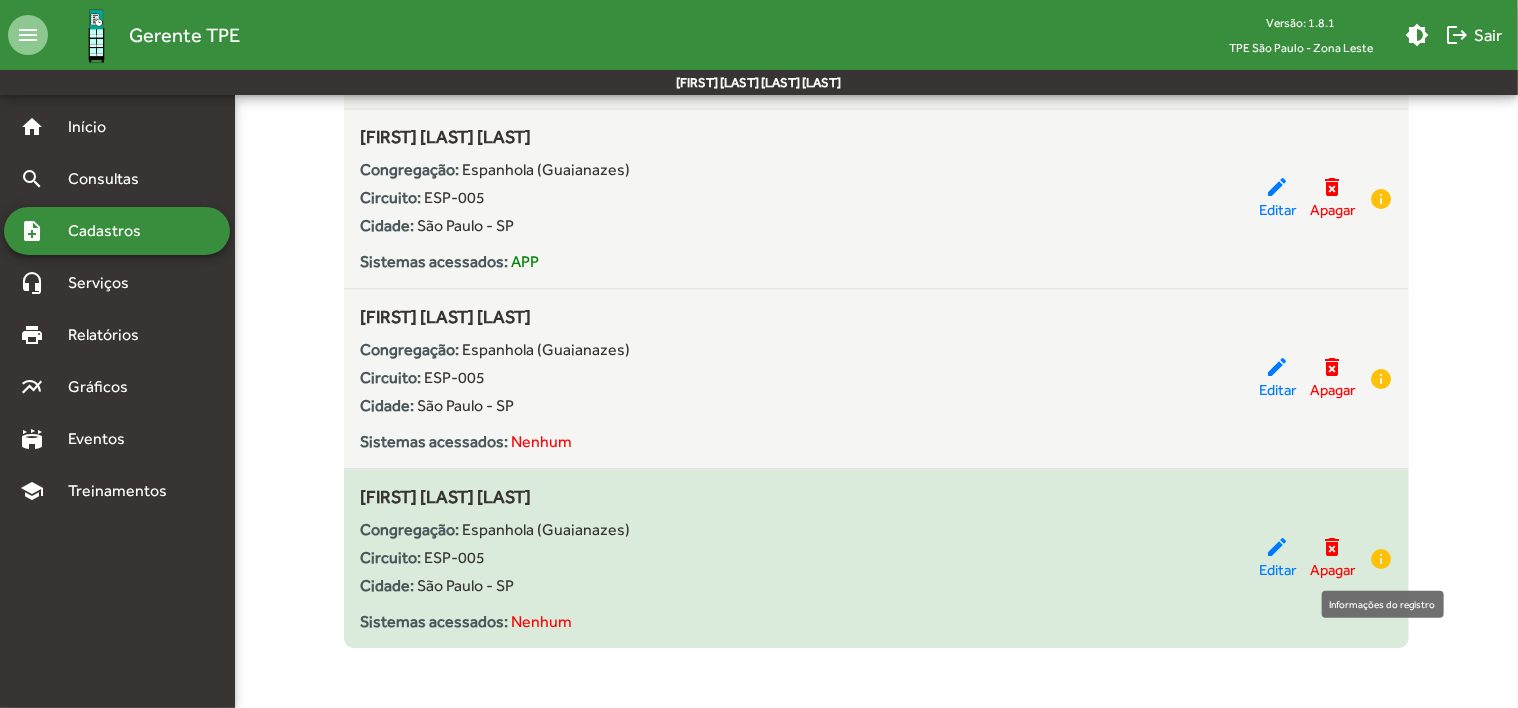 click on "info" 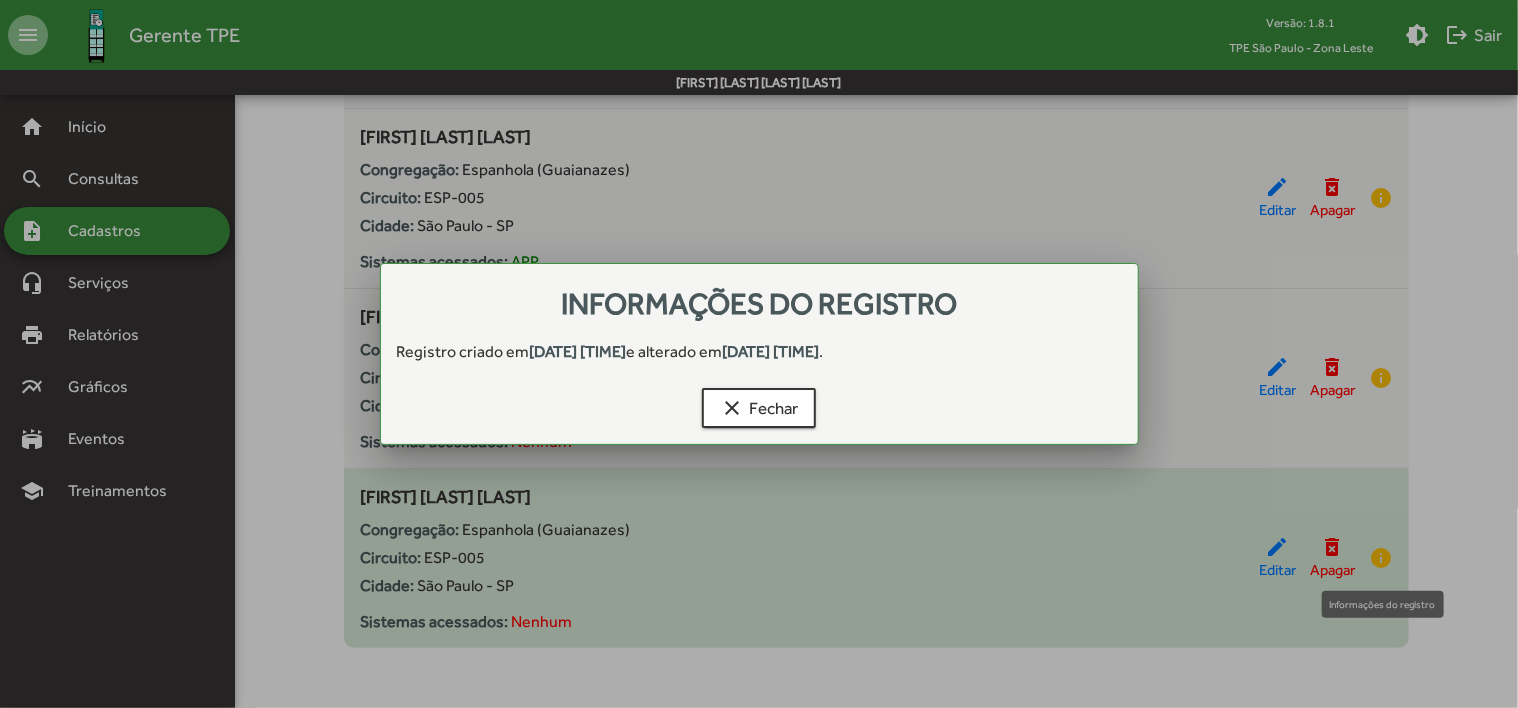 scroll, scrollTop: 0, scrollLeft: 0, axis: both 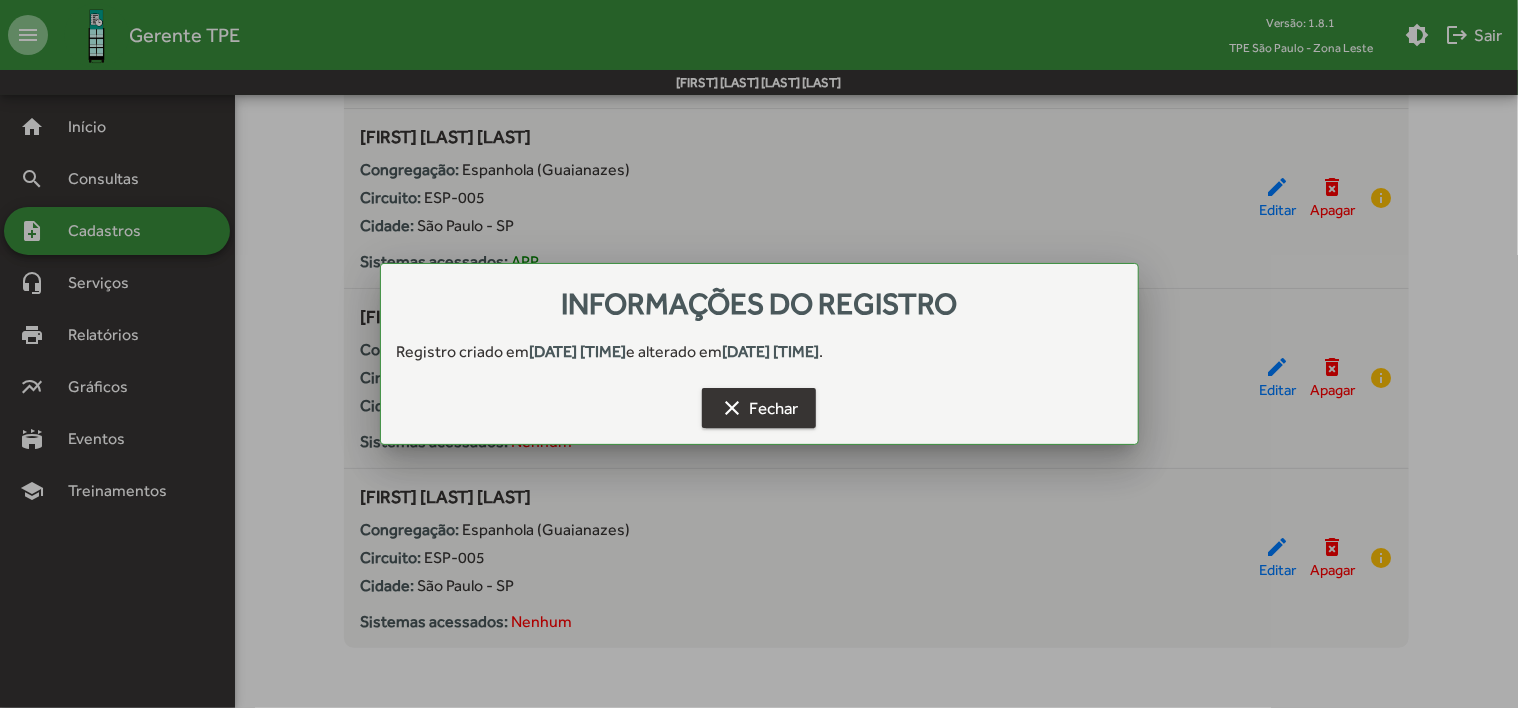 click on "clear  Fechar" at bounding box center (759, 408) 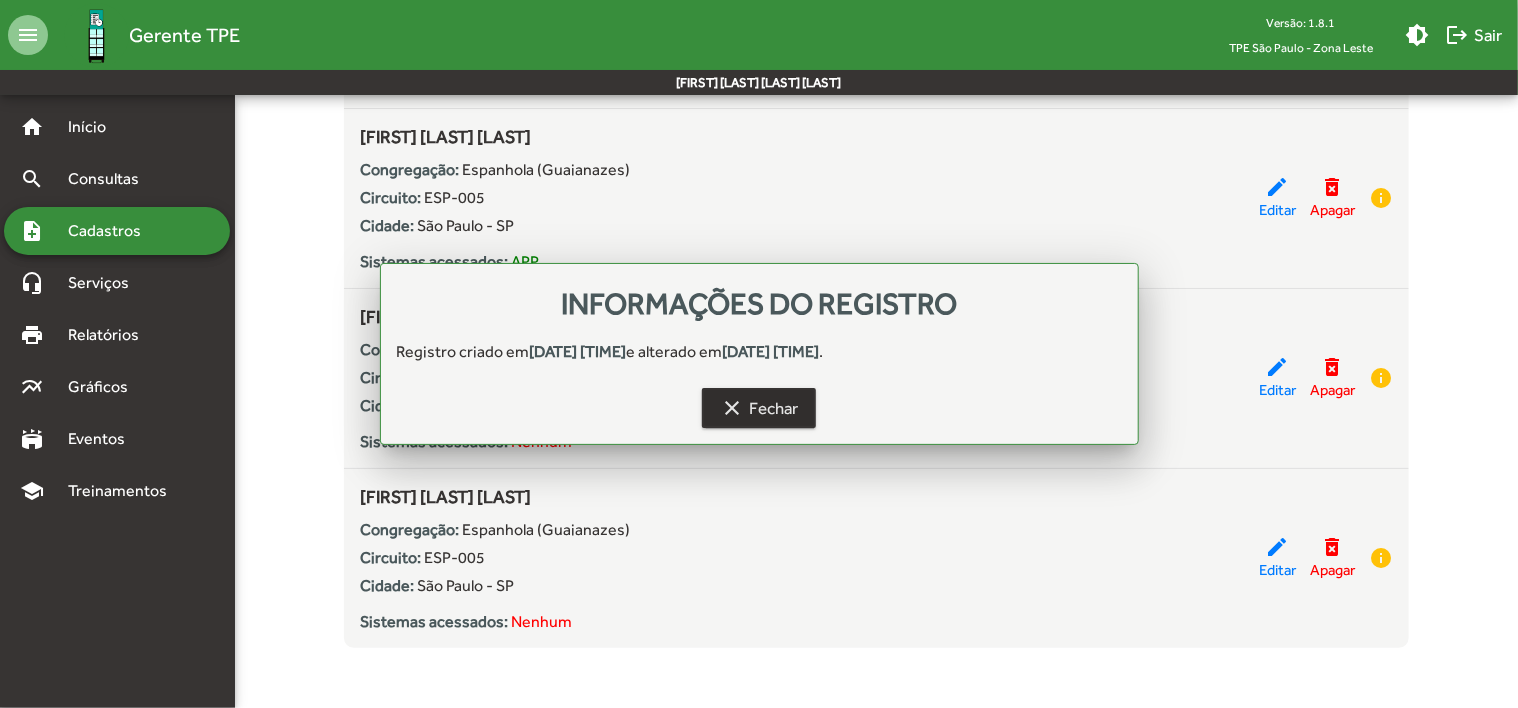 scroll, scrollTop: 2374, scrollLeft: 0, axis: vertical 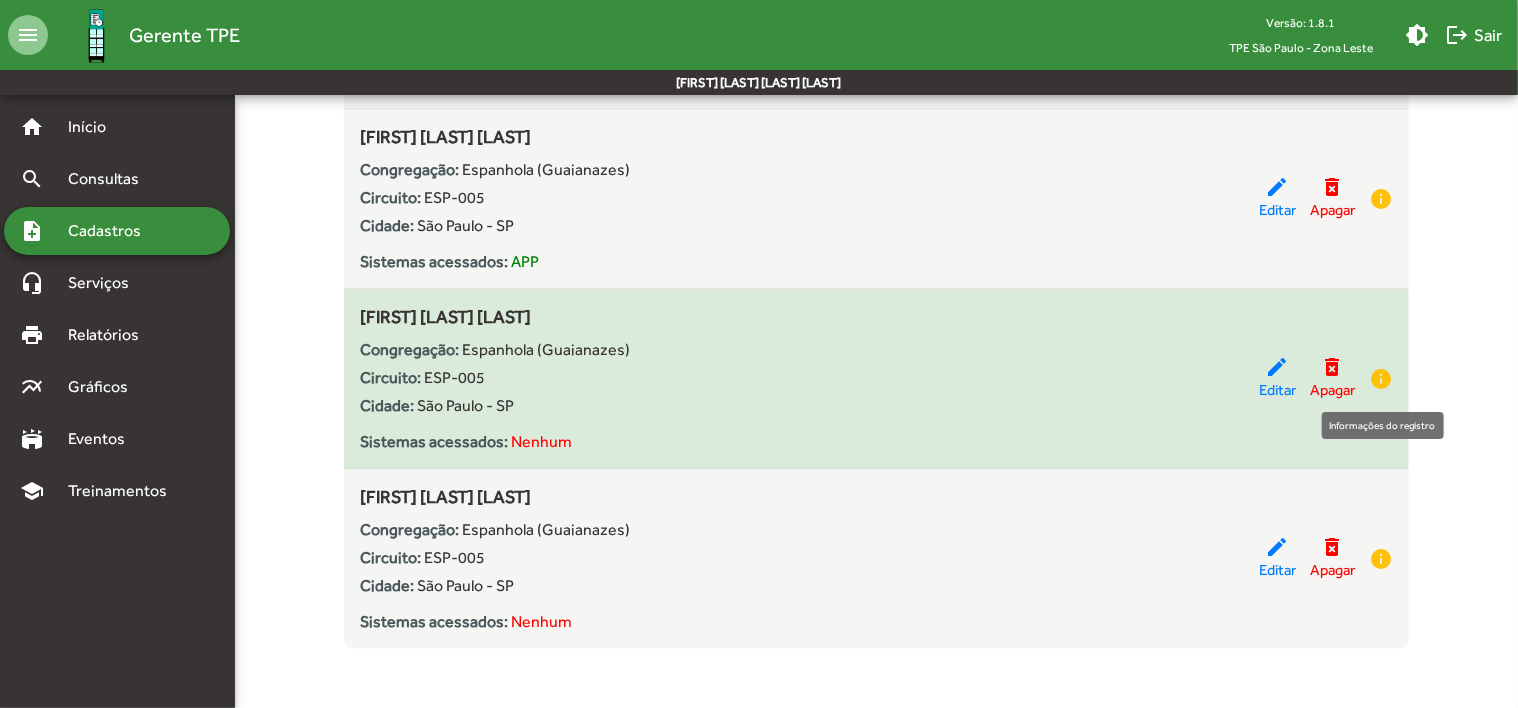 click on "info" 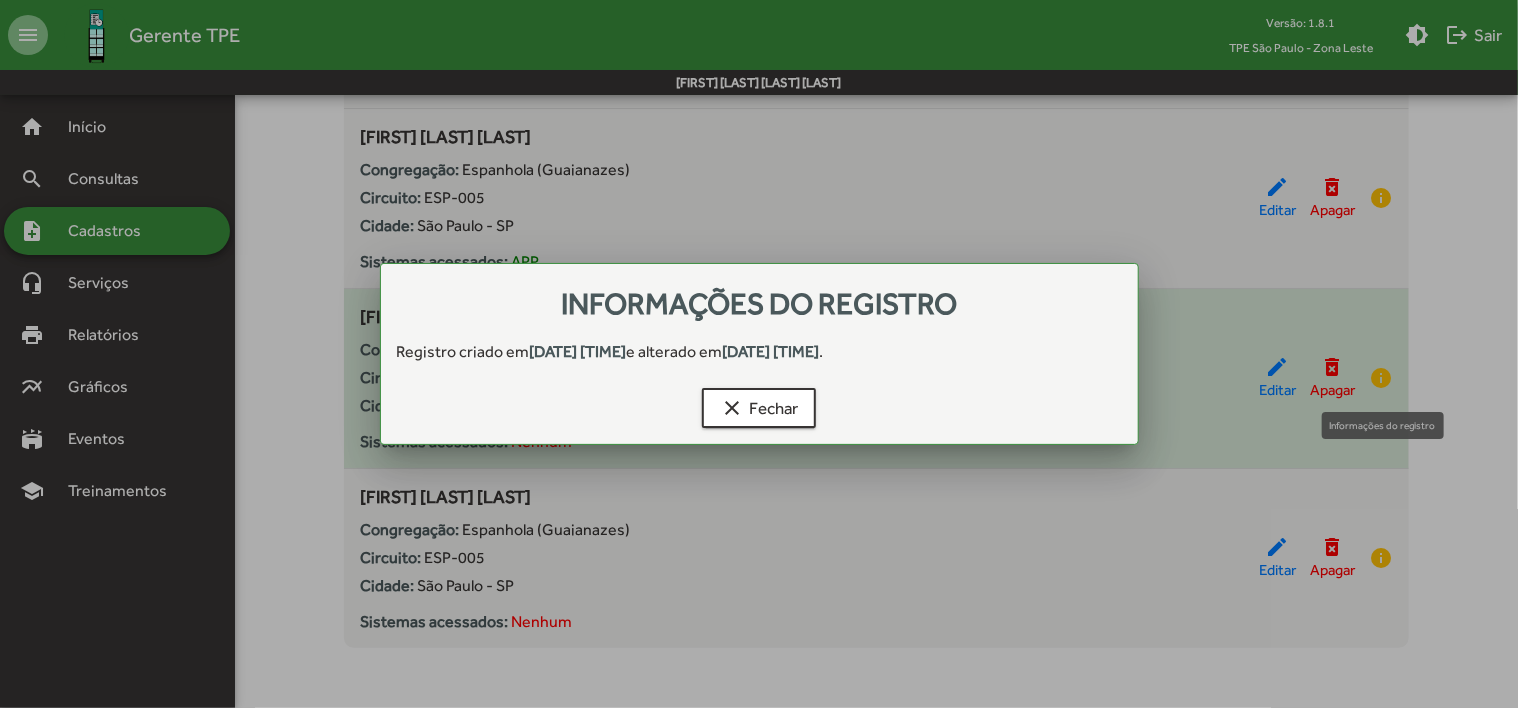 scroll, scrollTop: 0, scrollLeft: 0, axis: both 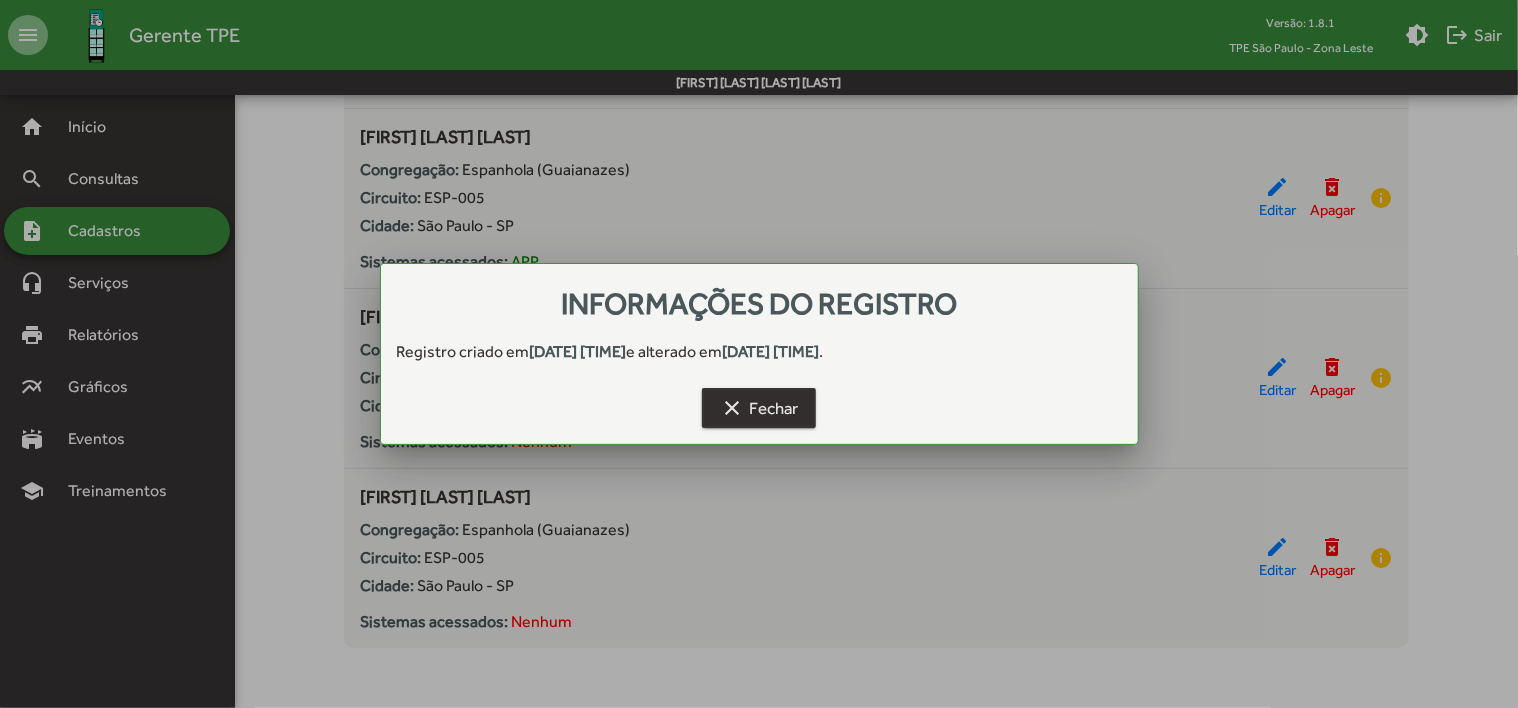 click on "clear  Fechar" at bounding box center [759, 408] 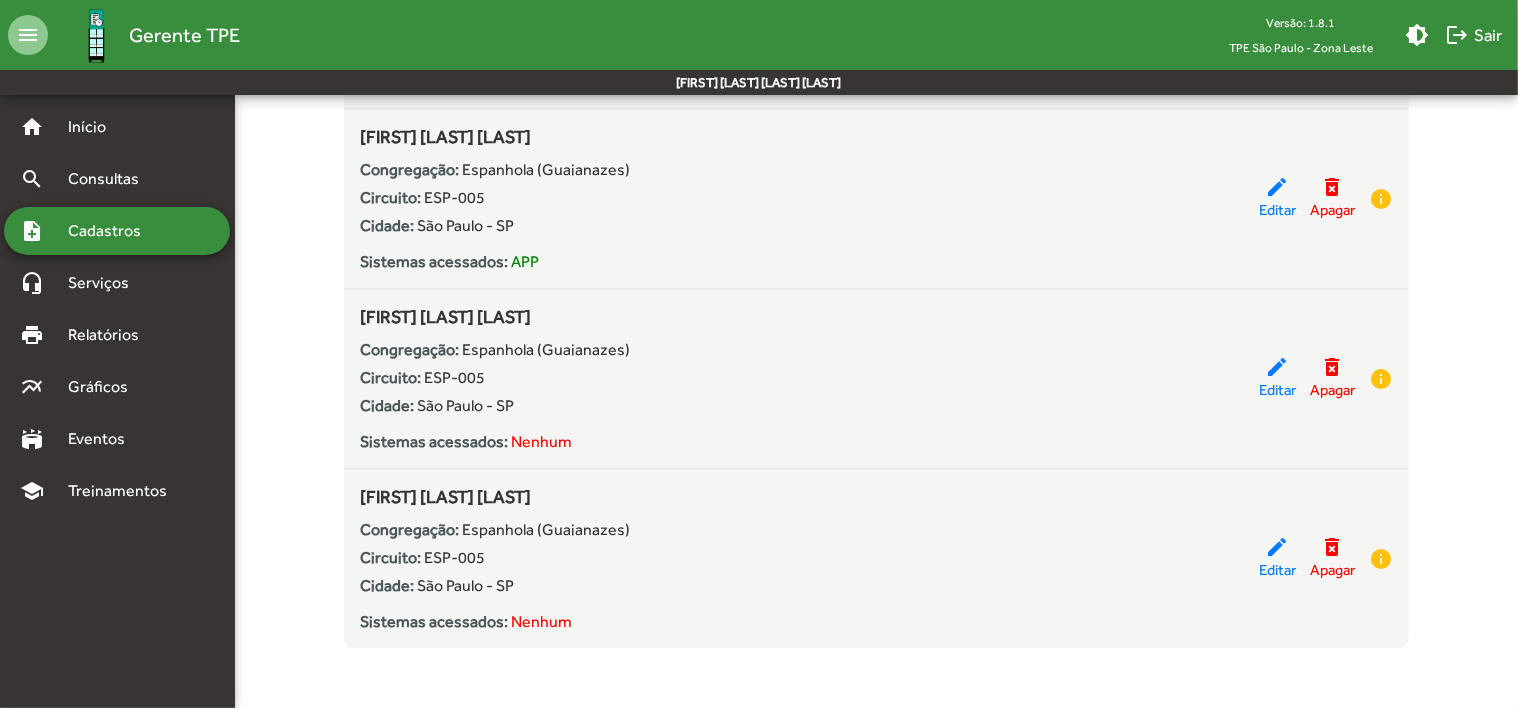 click on "**********" 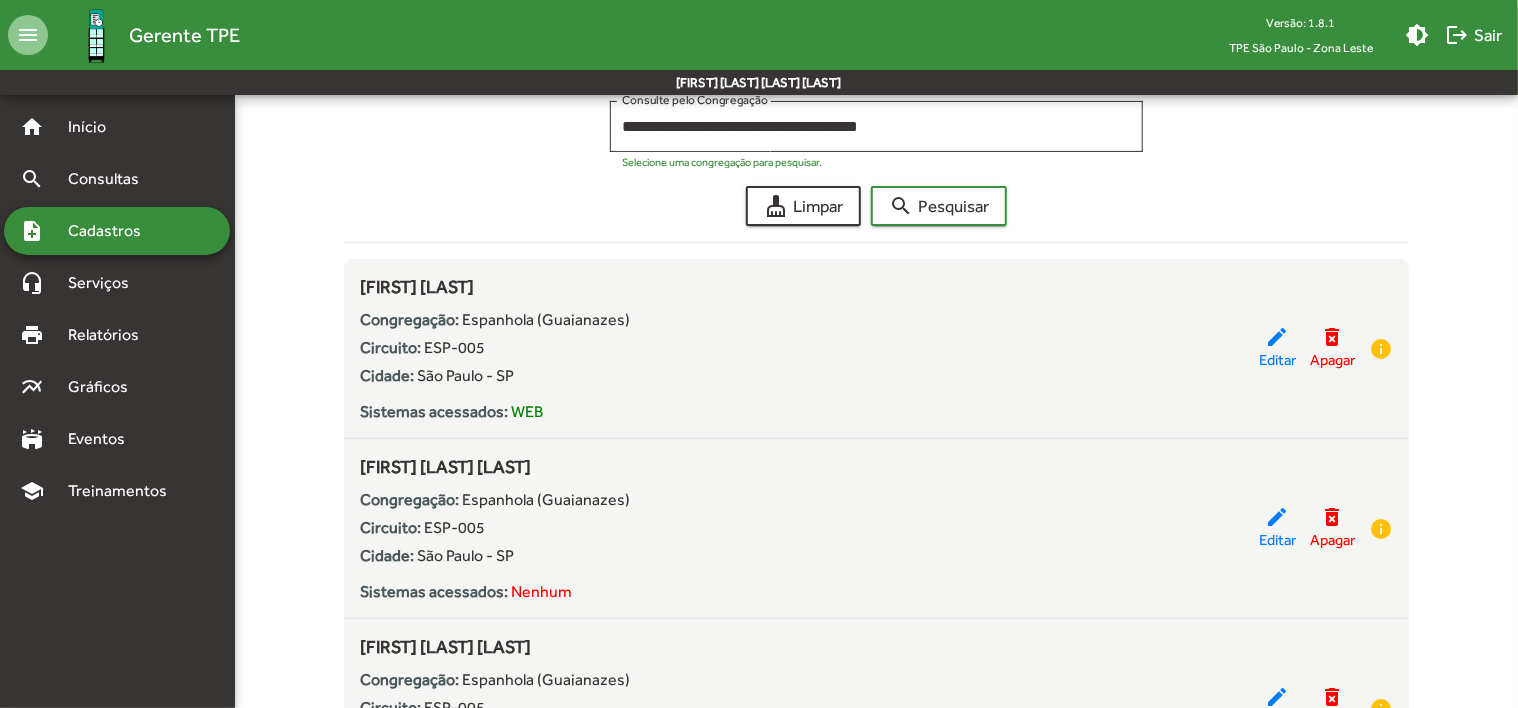 scroll, scrollTop: 214, scrollLeft: 0, axis: vertical 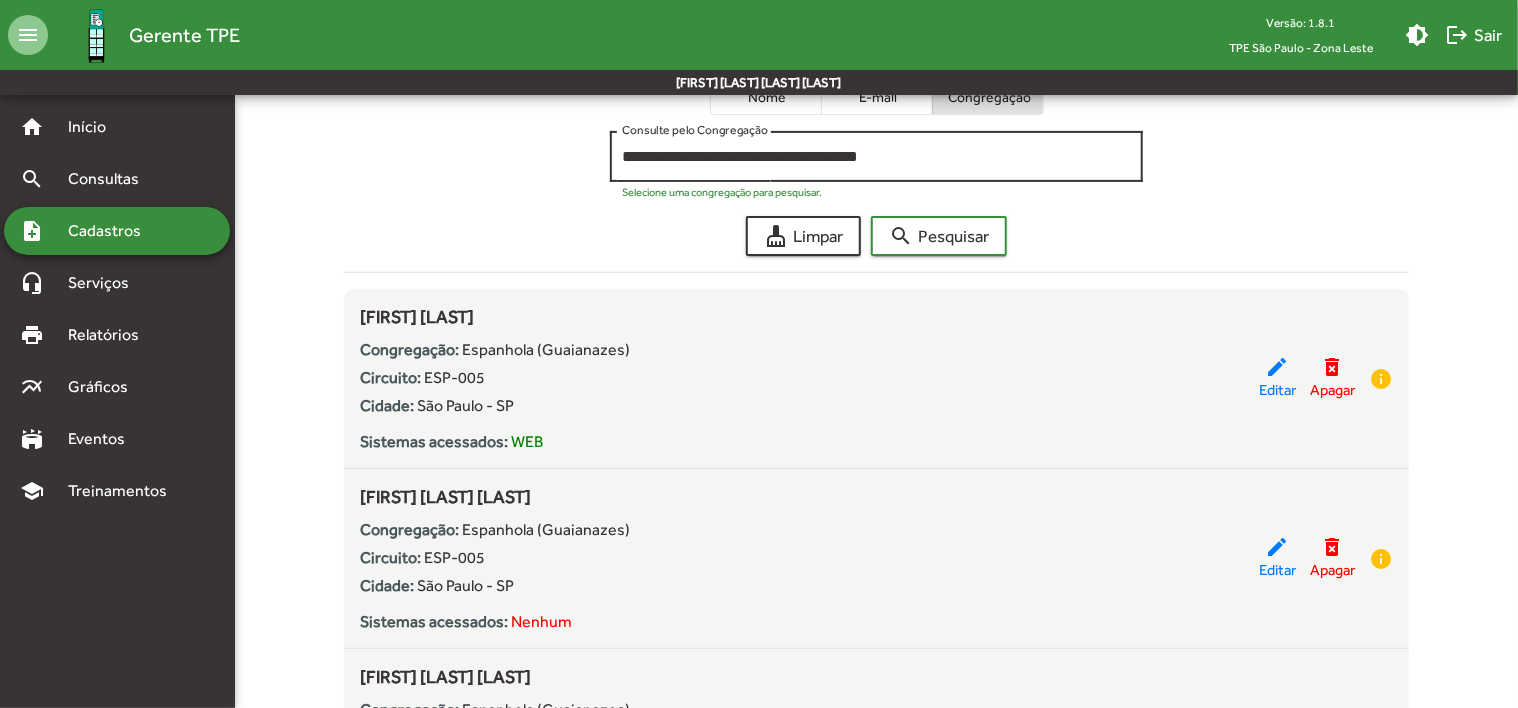 click on "**********" at bounding box center (876, 157) 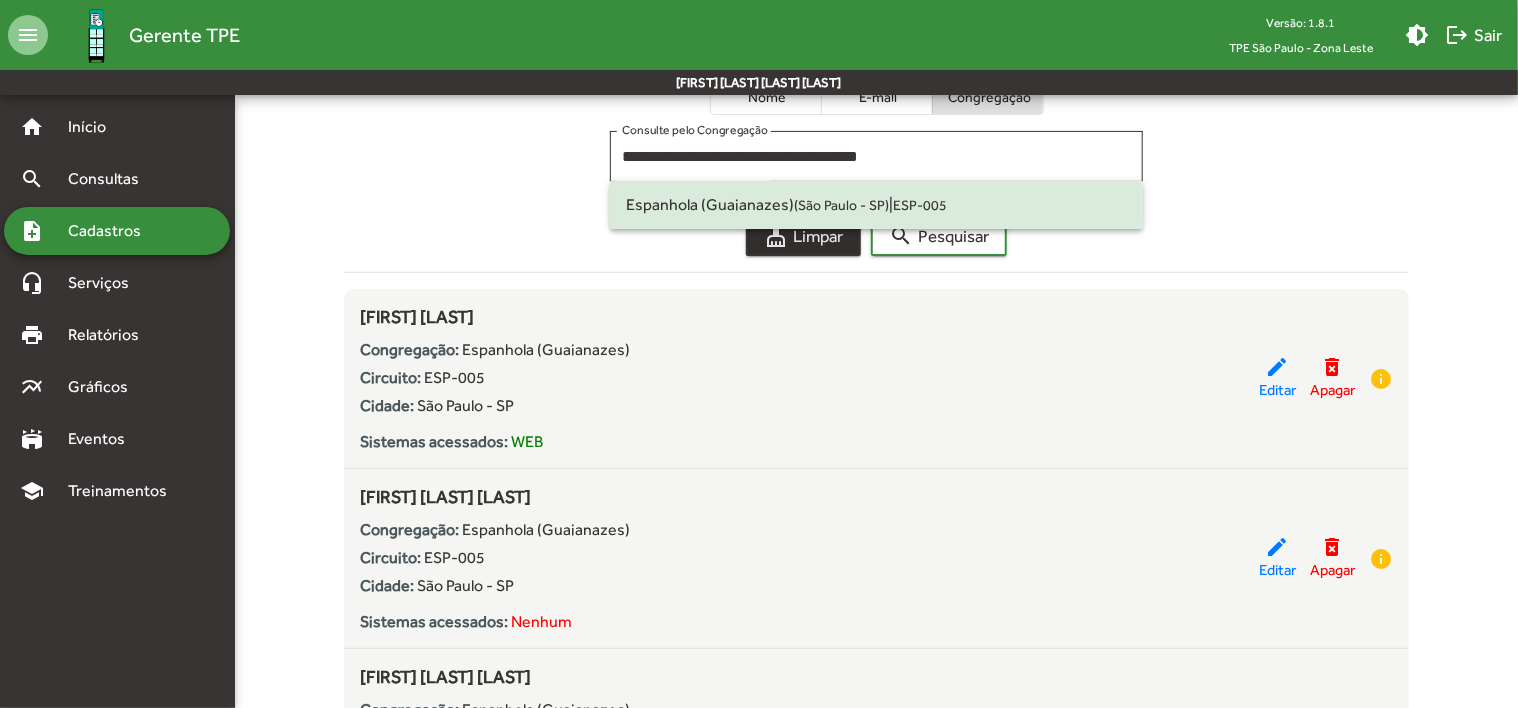 click on "cleaning_services  Limpar" 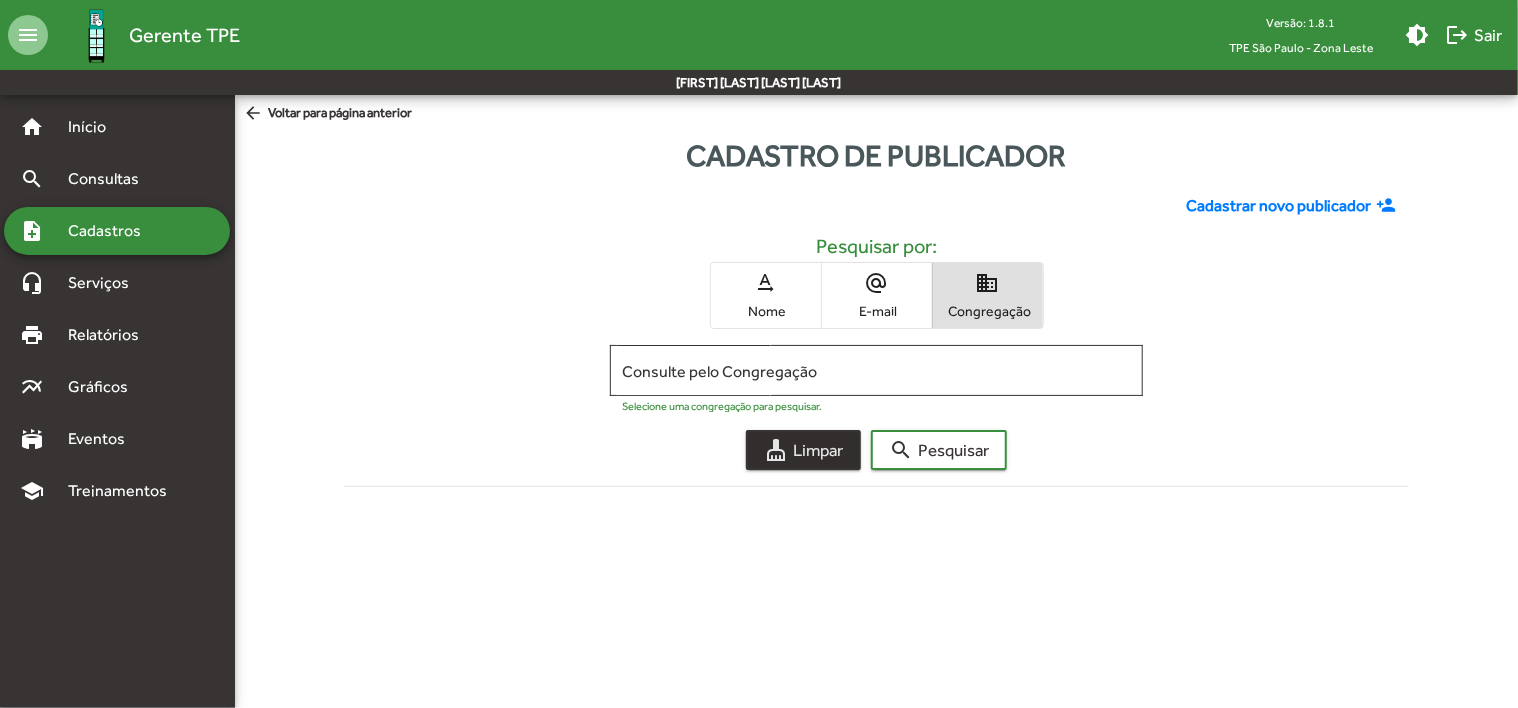 scroll, scrollTop: 0, scrollLeft: 0, axis: both 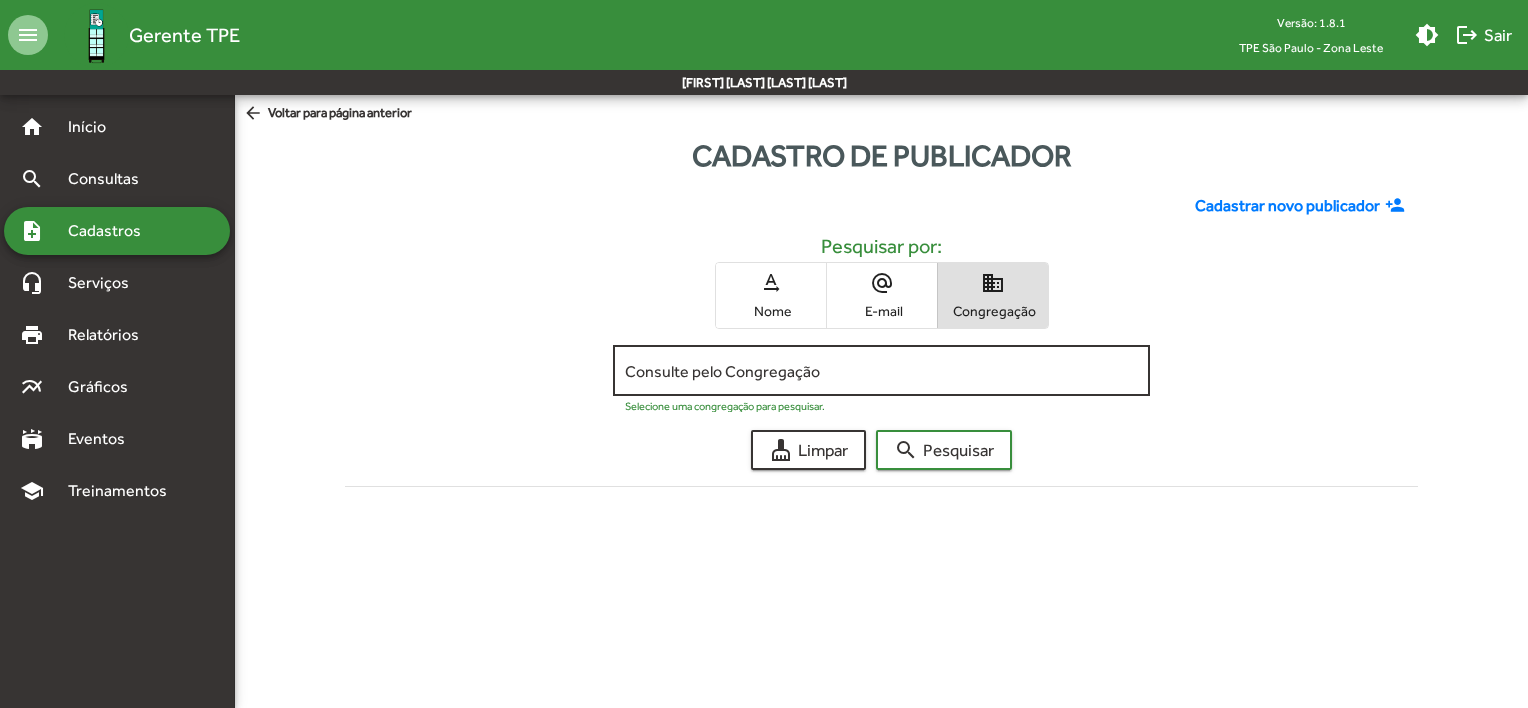 click on "Consulte pelo Congregação" at bounding box center [881, 371] 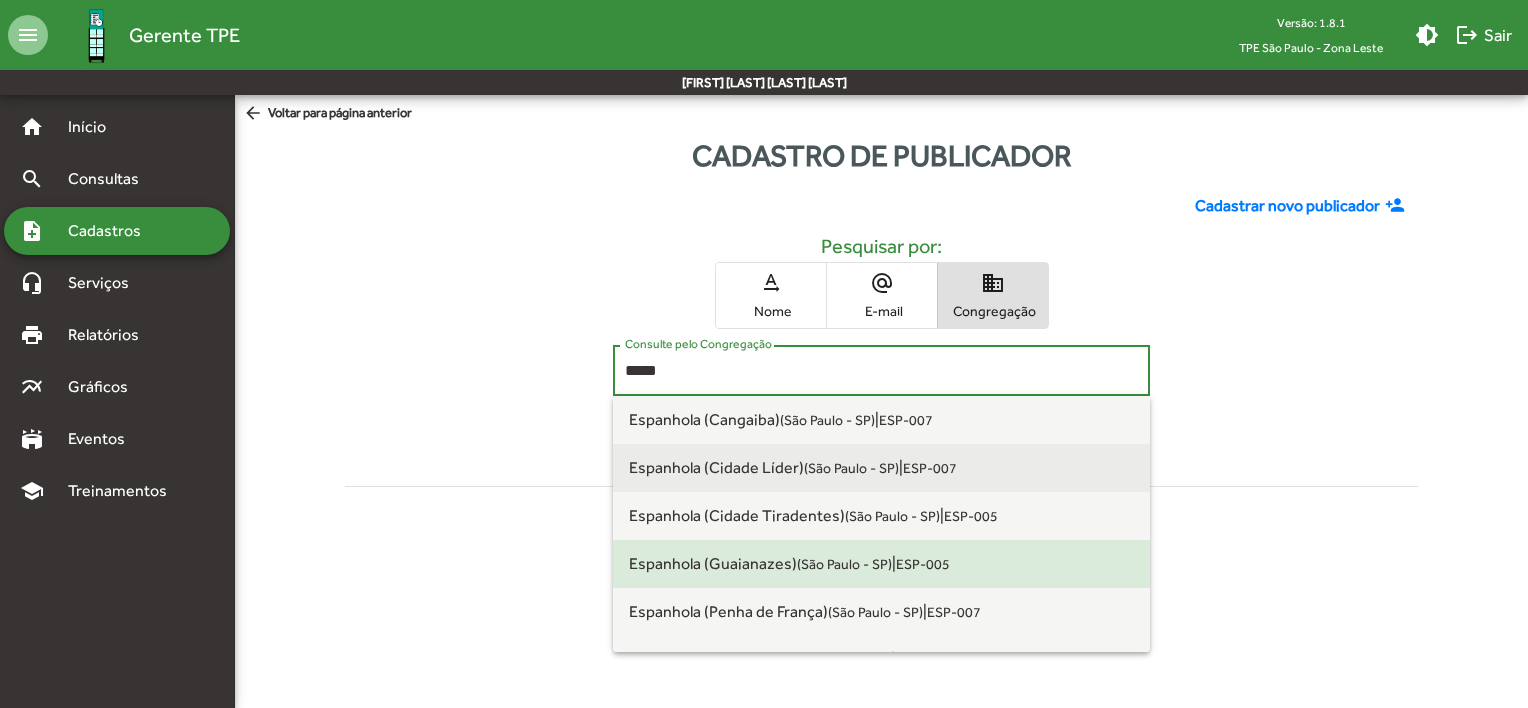 click on "[CITY] ([CITY] - [STATE])" at bounding box center (764, 467) 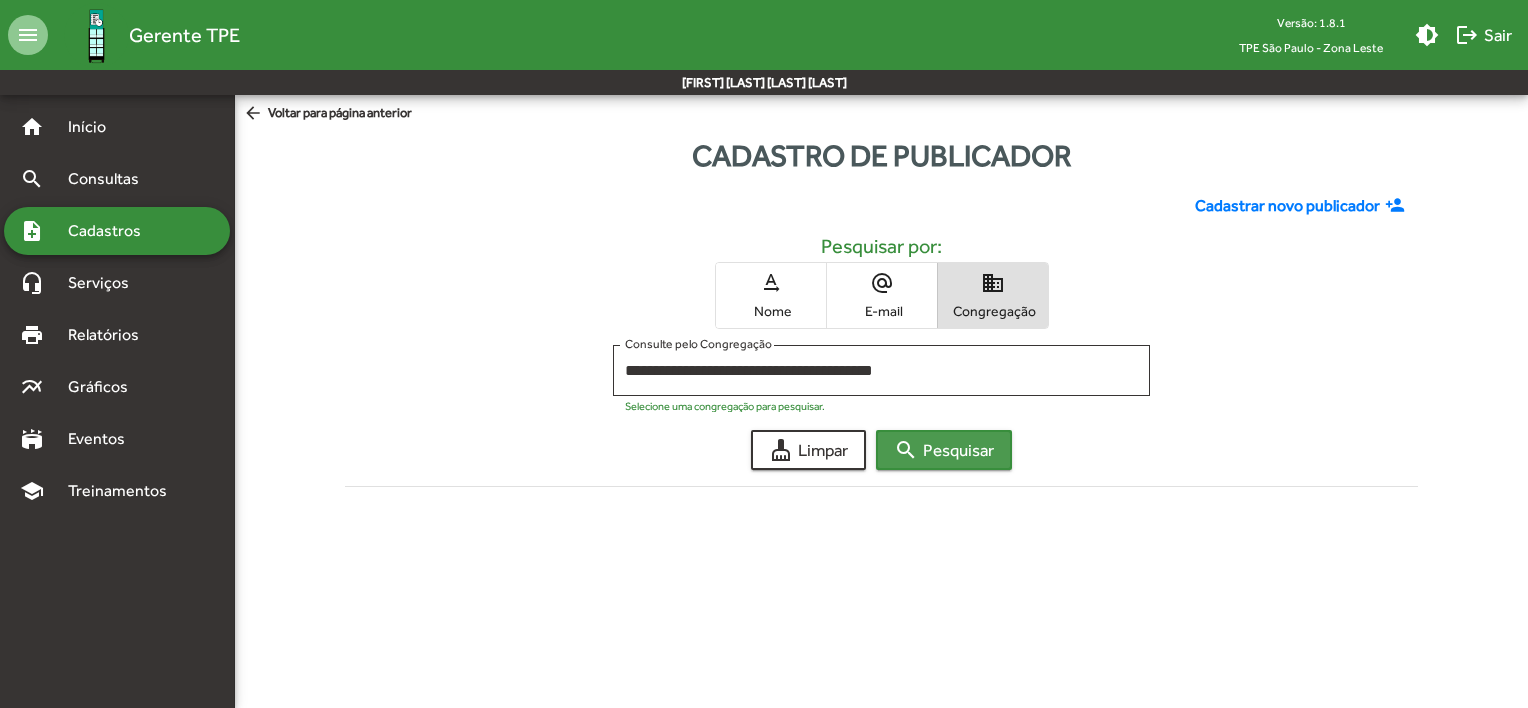 click on "search  Pesquisar" 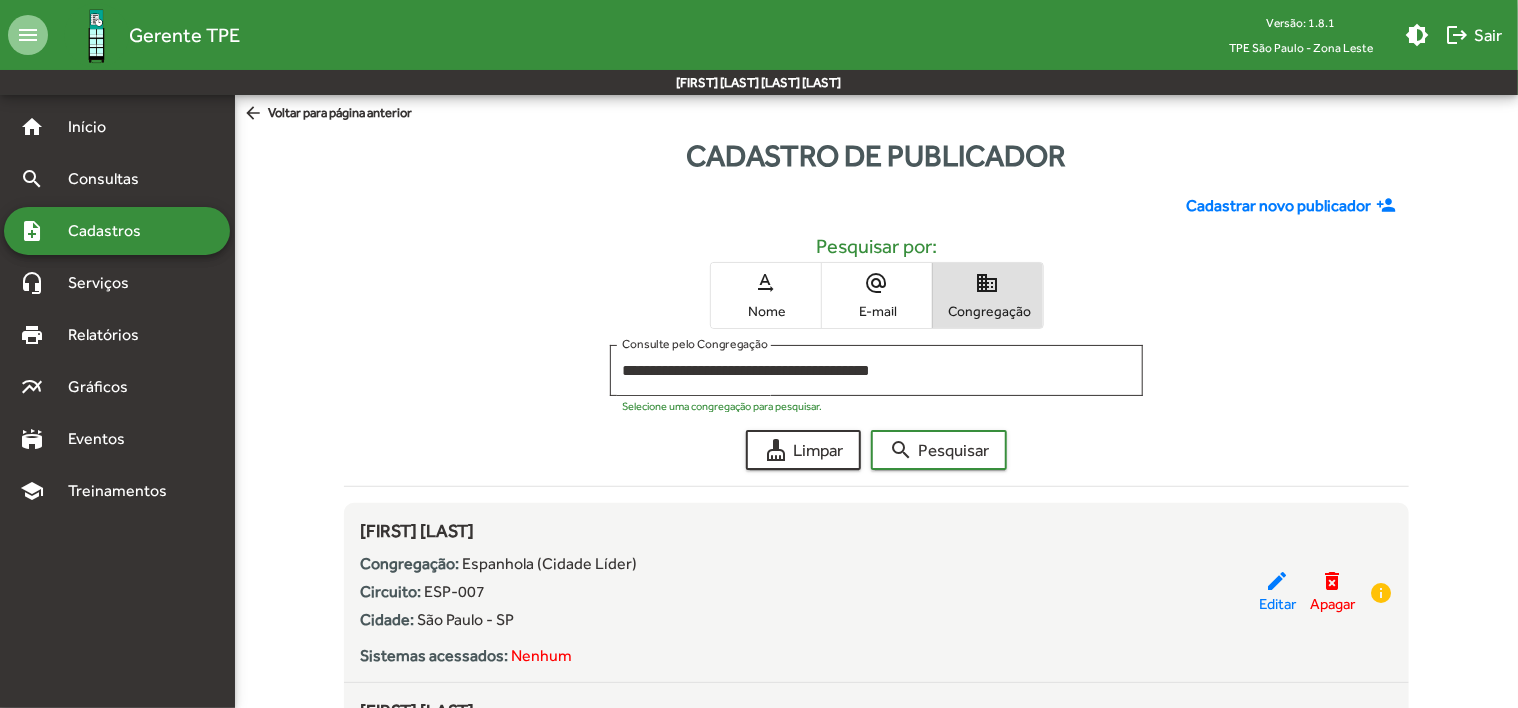 click on "**********" 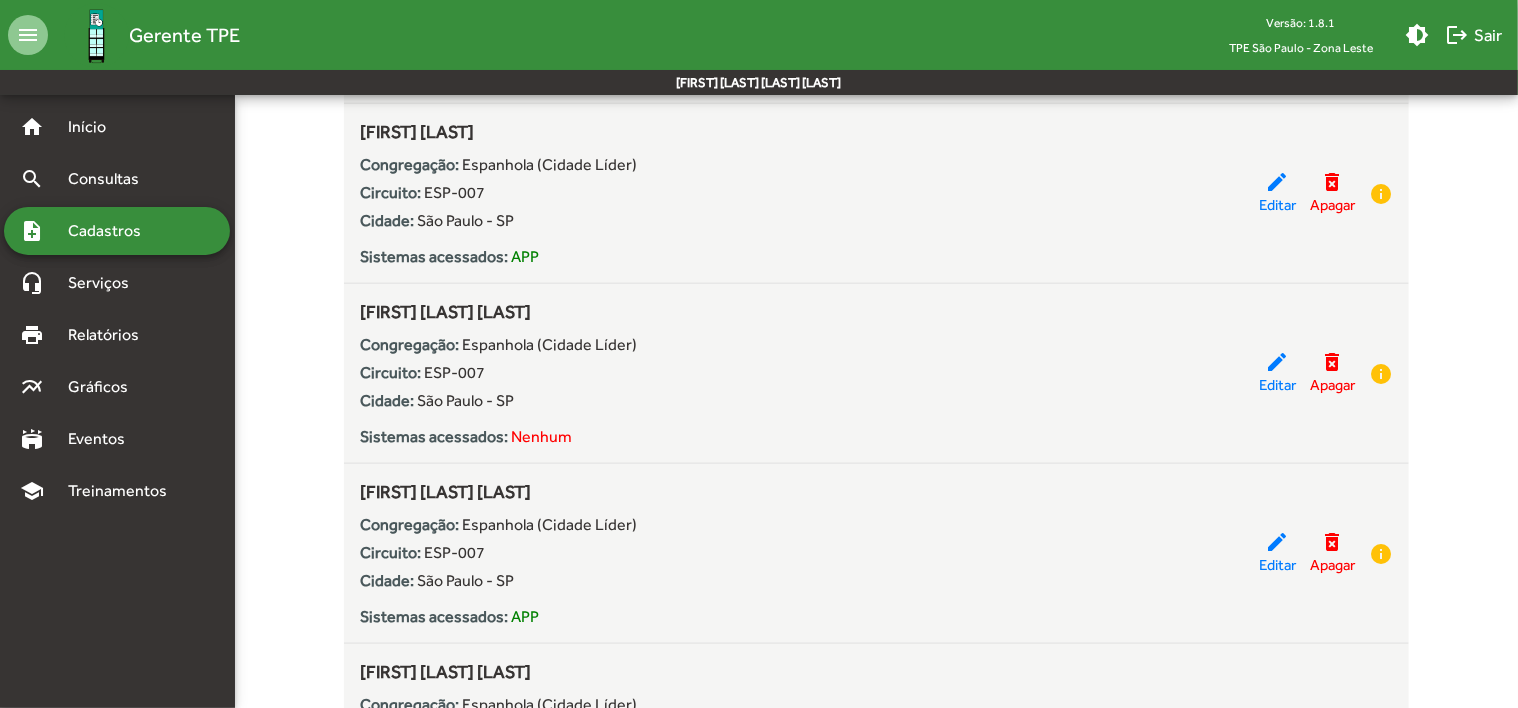 scroll, scrollTop: 1112, scrollLeft: 0, axis: vertical 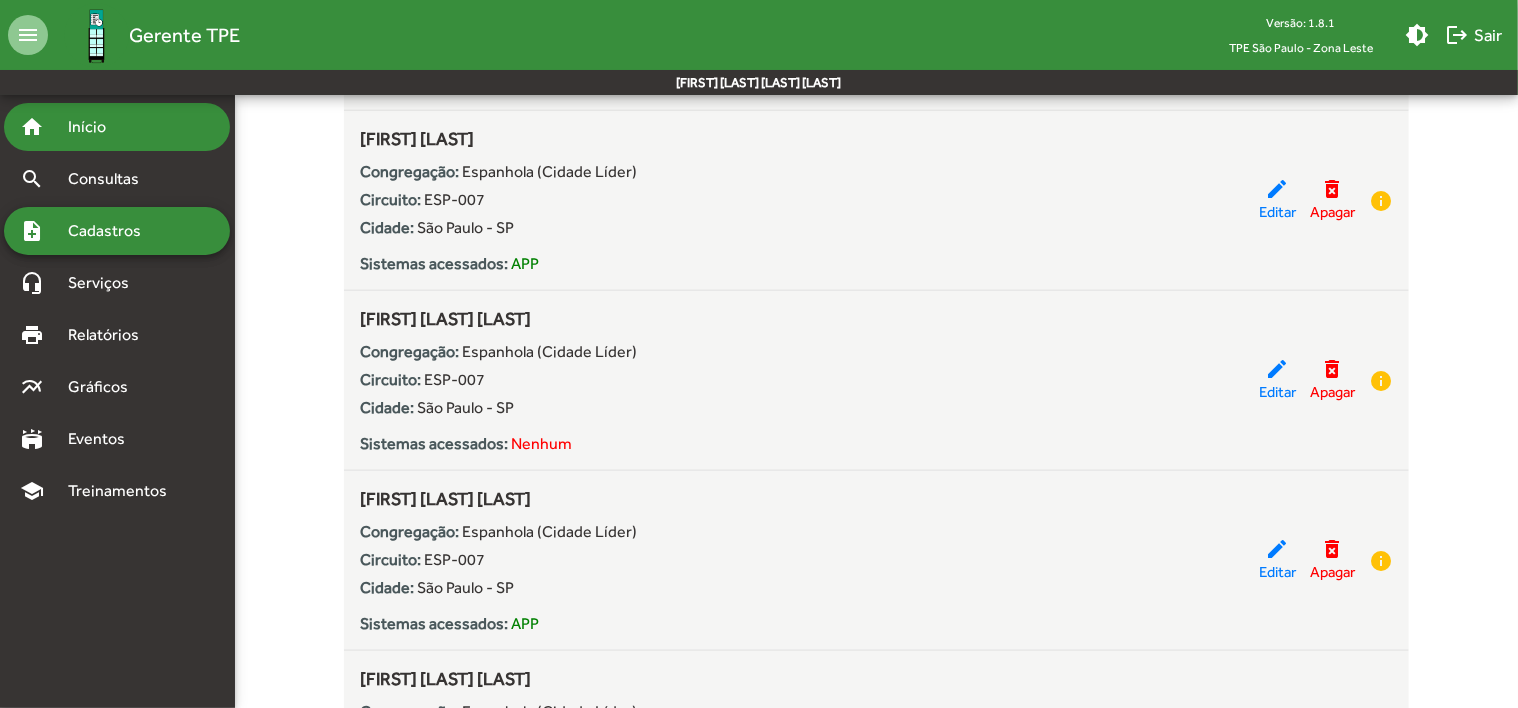 click on "Início" at bounding box center [95, 127] 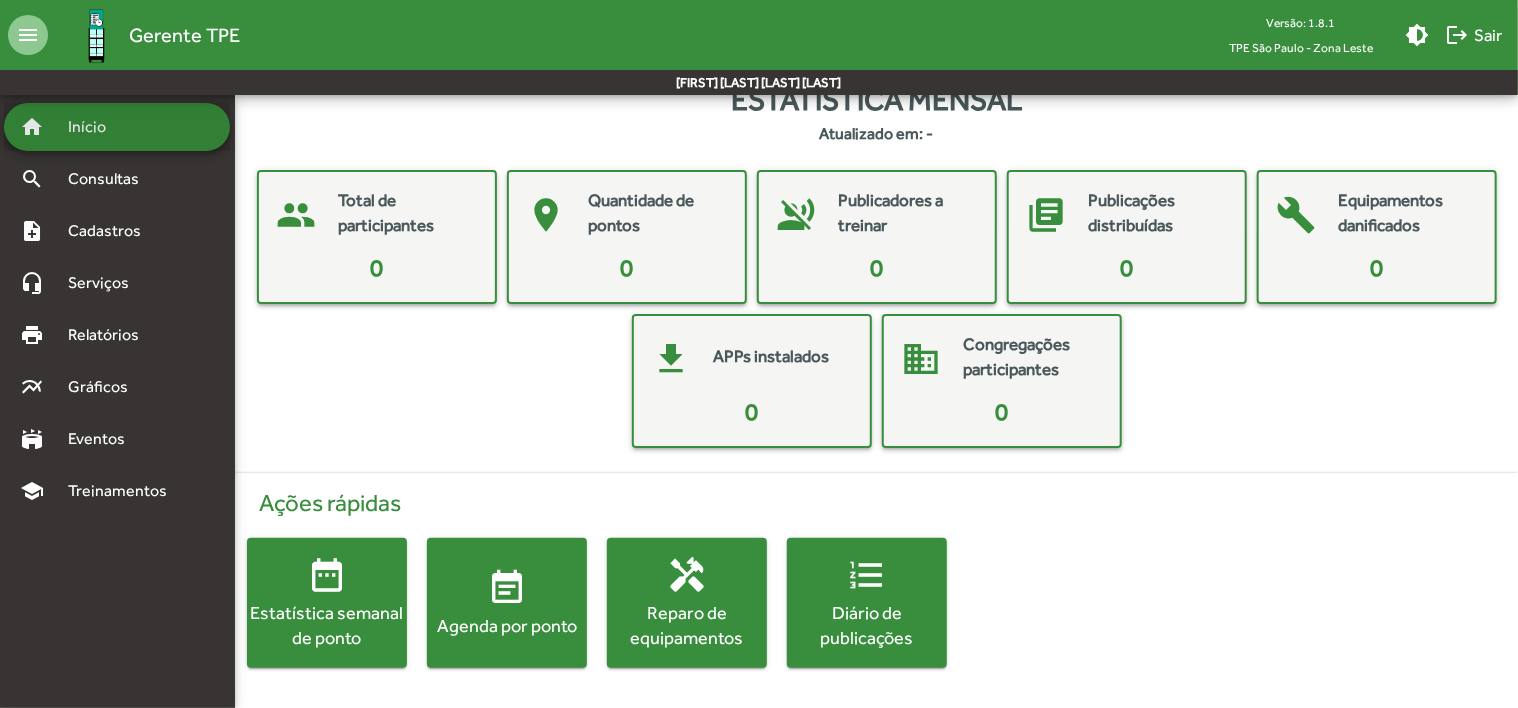 scroll, scrollTop: 0, scrollLeft: 0, axis: both 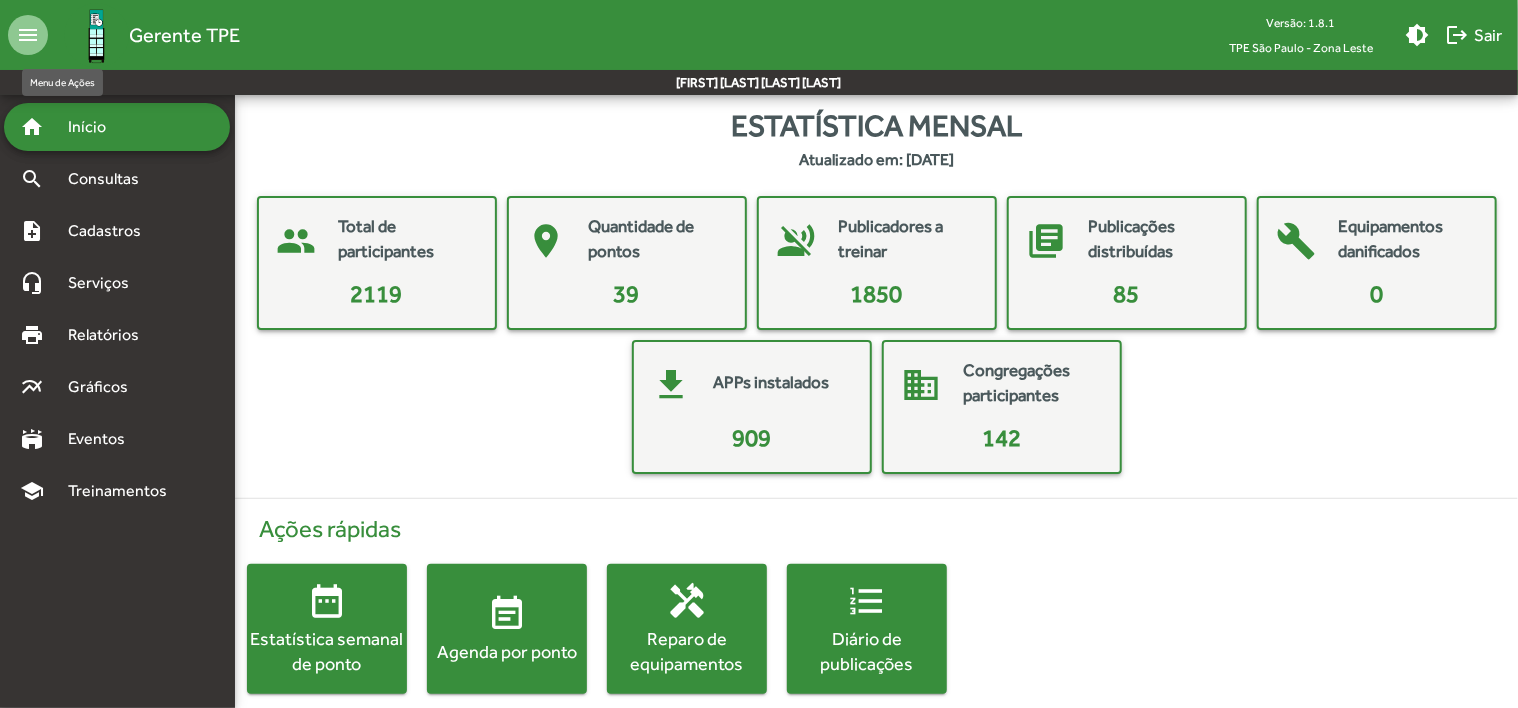 click on "menu" 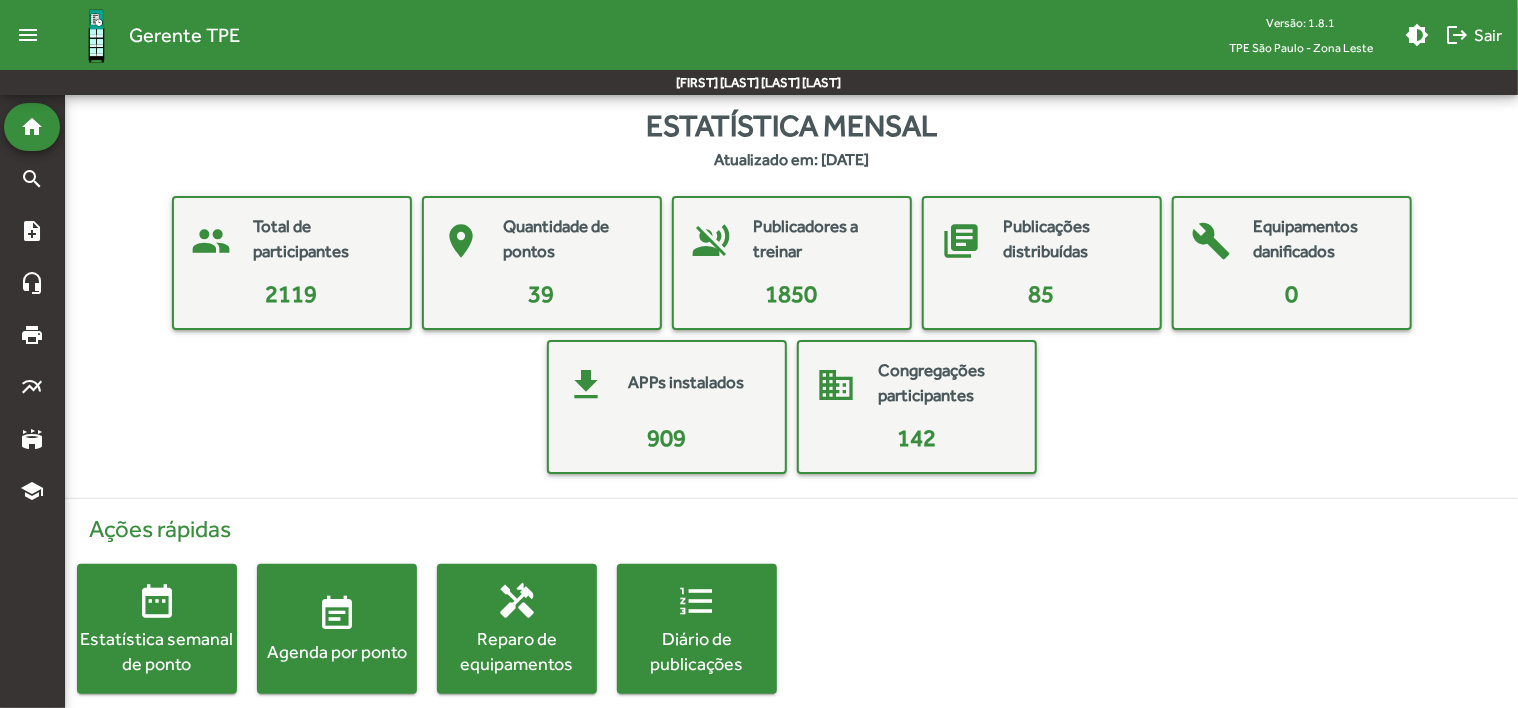 click on "menu" 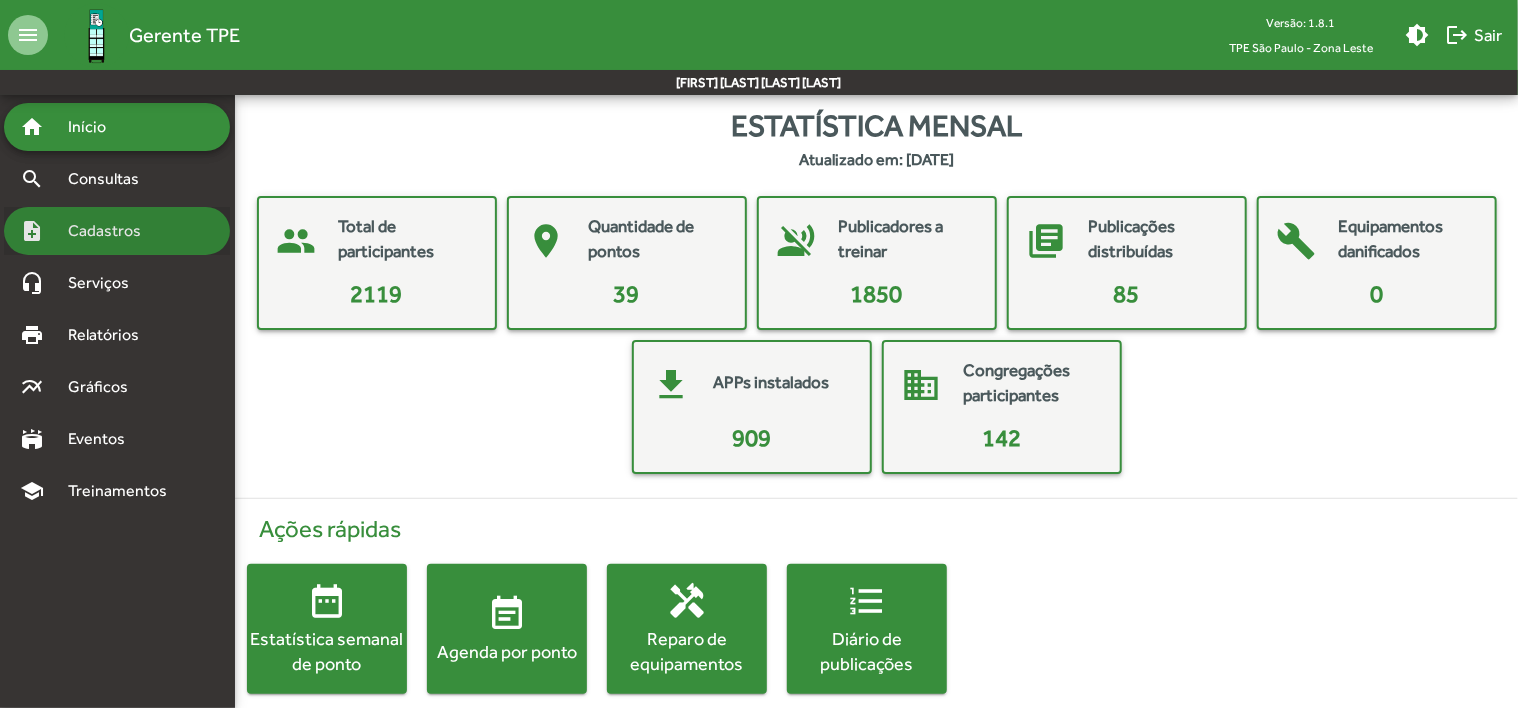 click on "Cadastros" at bounding box center [111, 231] 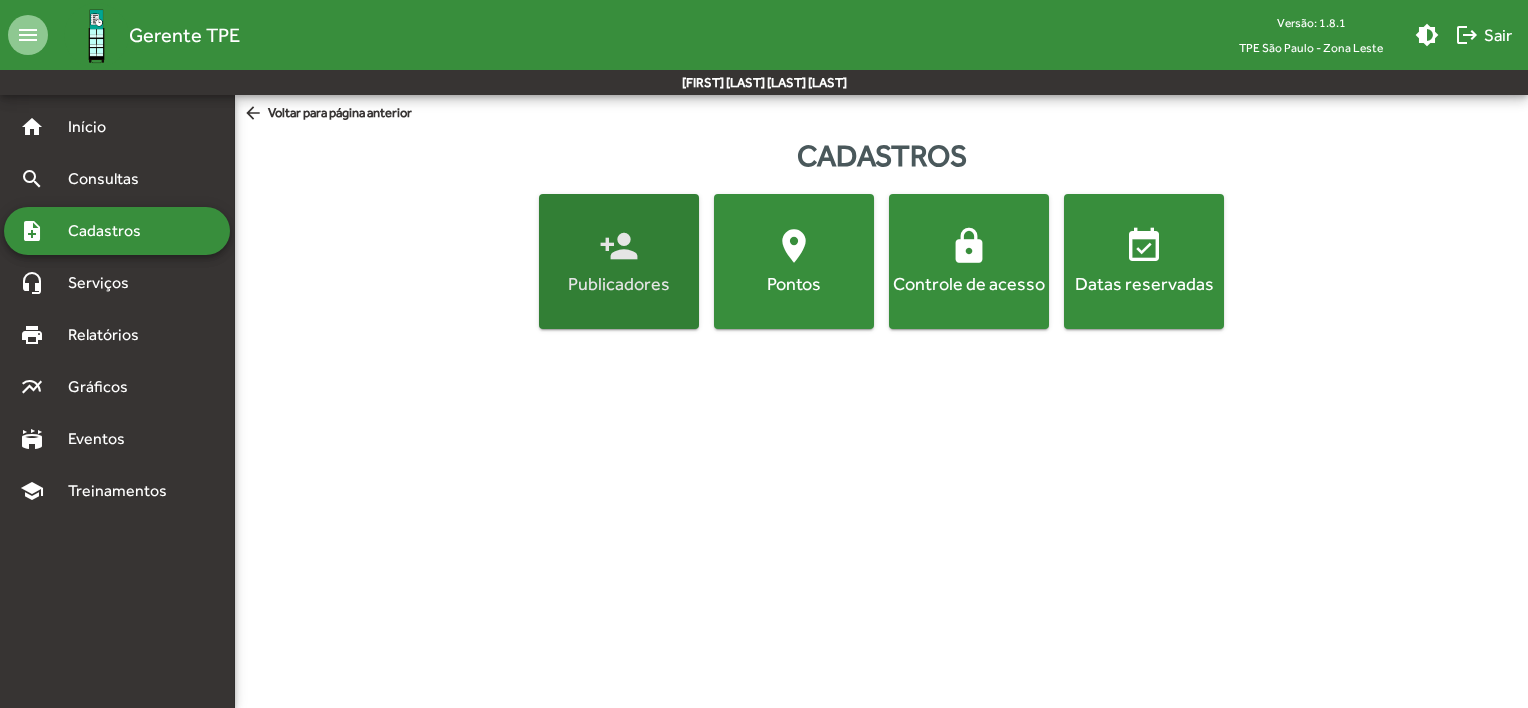 click on "person_add  Publicadores" 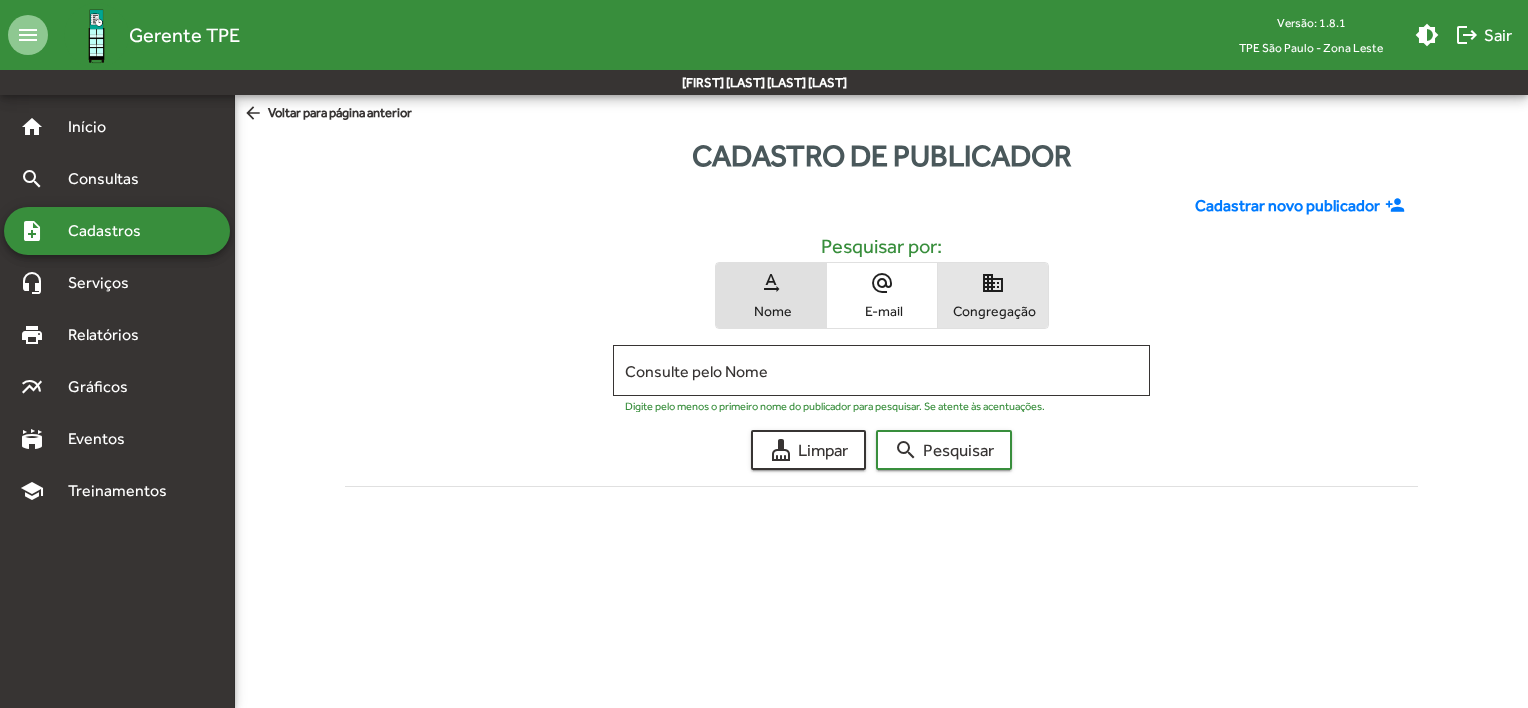click on "domain Congregação" at bounding box center (993, 295) 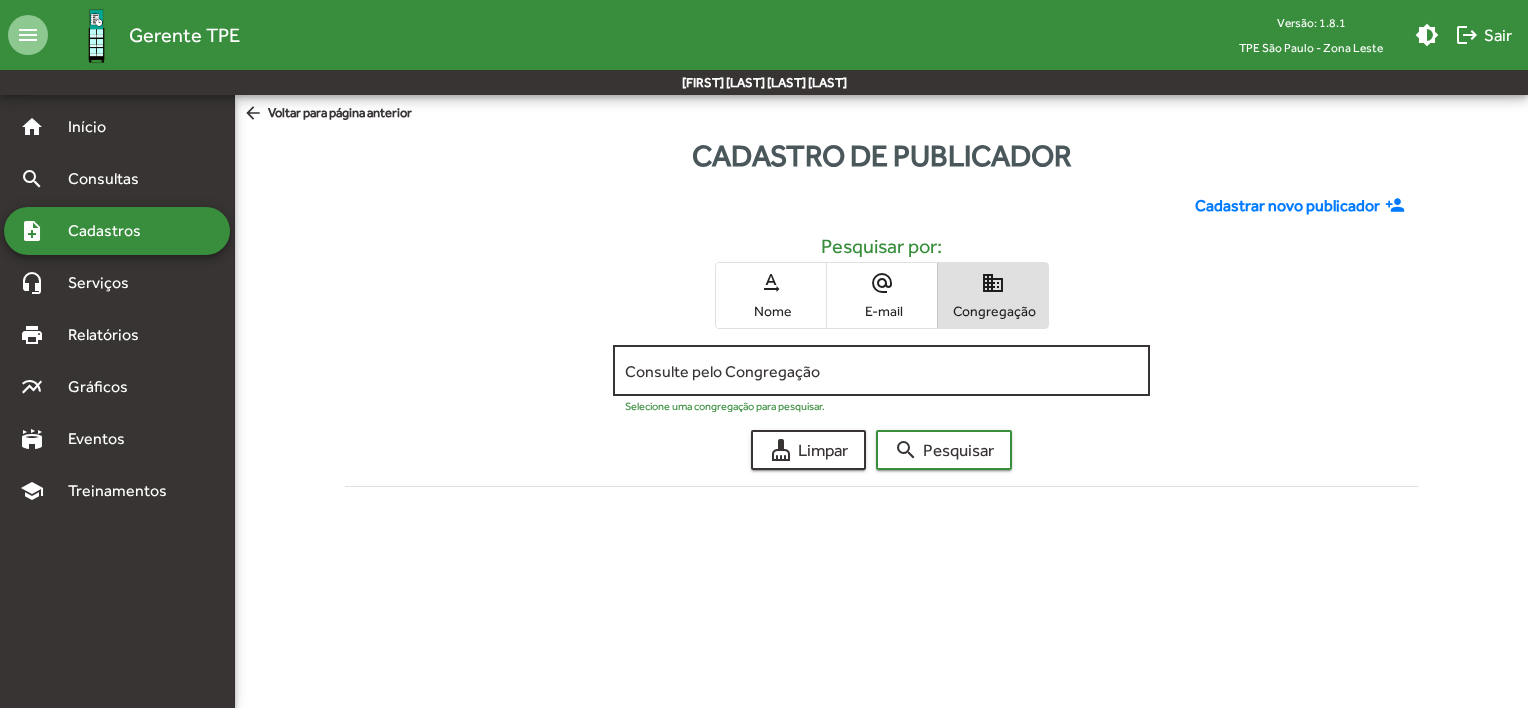 click on "Consulte pelo Congregação" at bounding box center (881, 371) 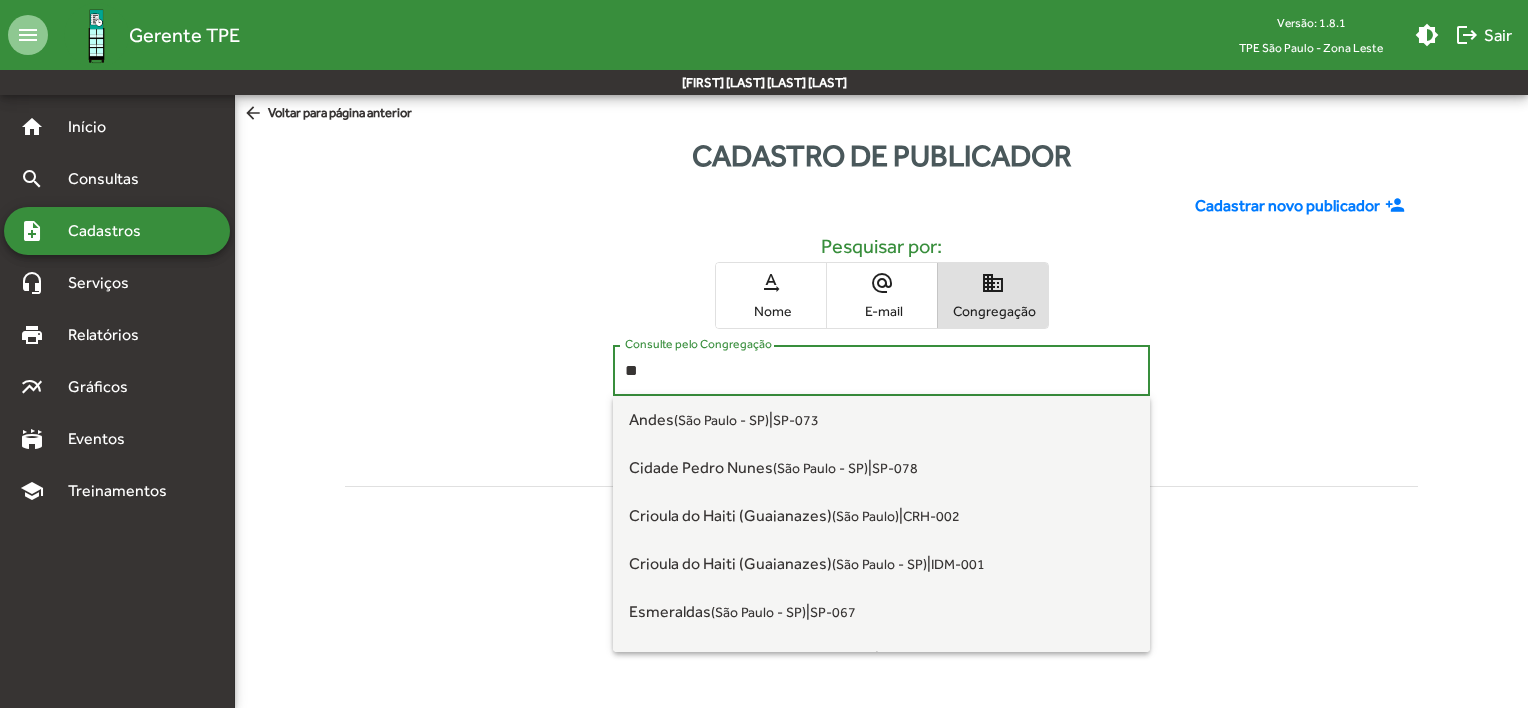 type on "*" 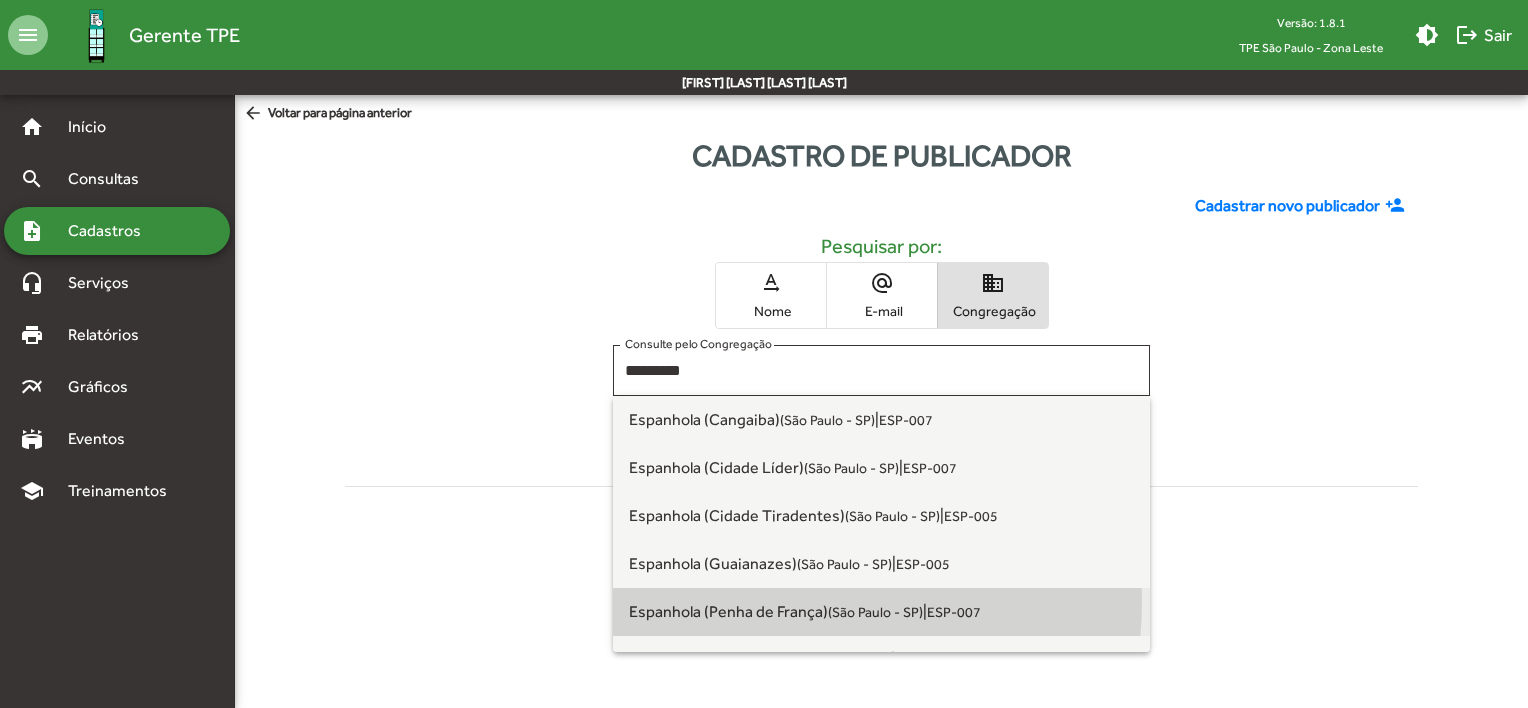 click on "[CITY] ([CITY] - [STATE])" at bounding box center (776, 611) 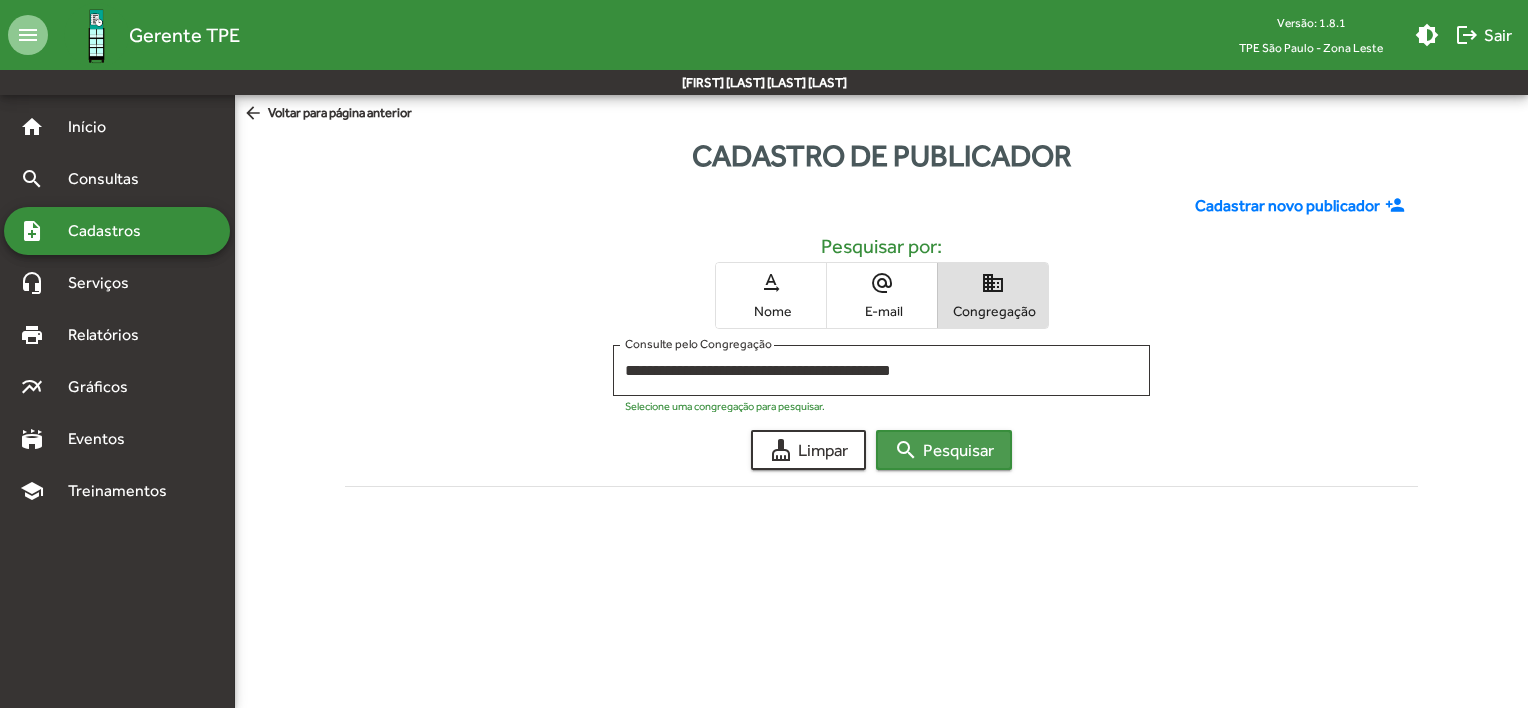 click on "search" 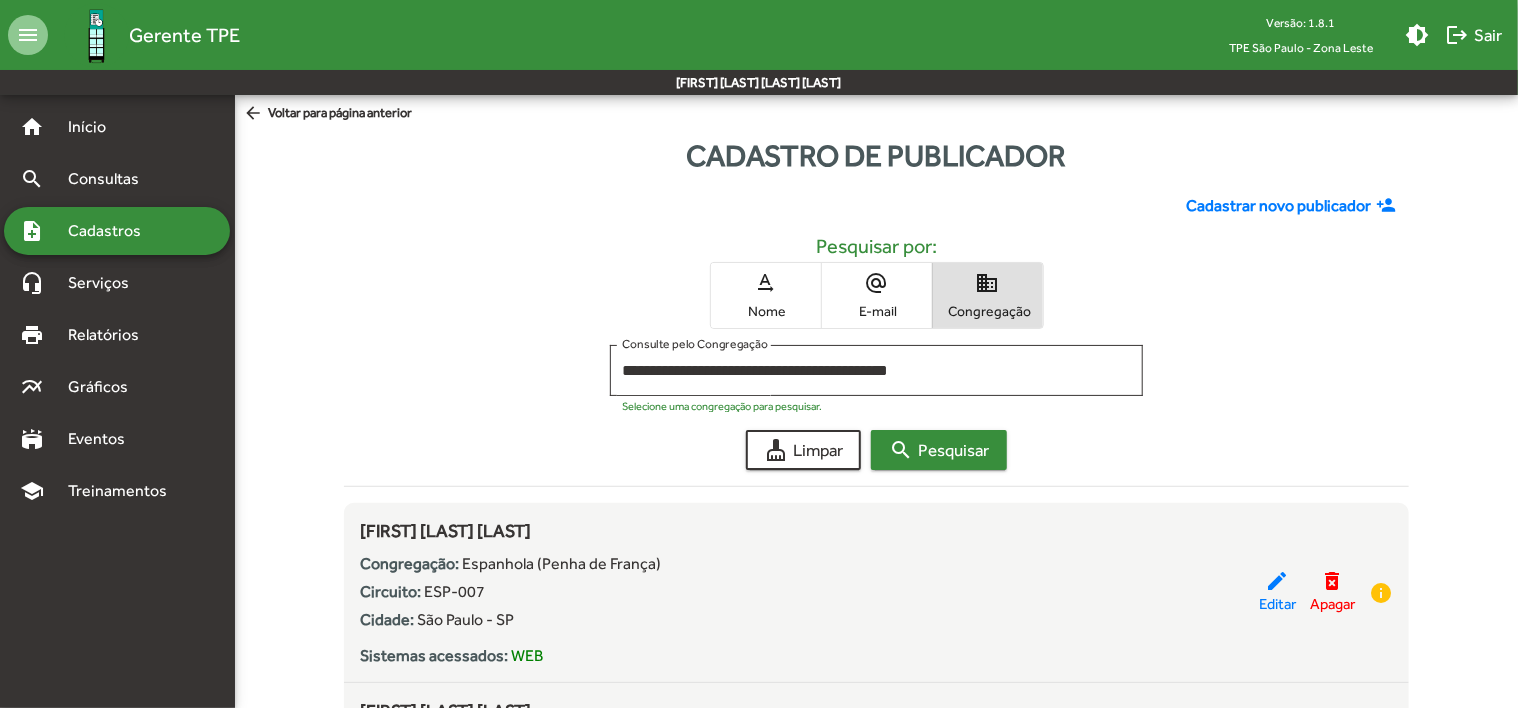 type 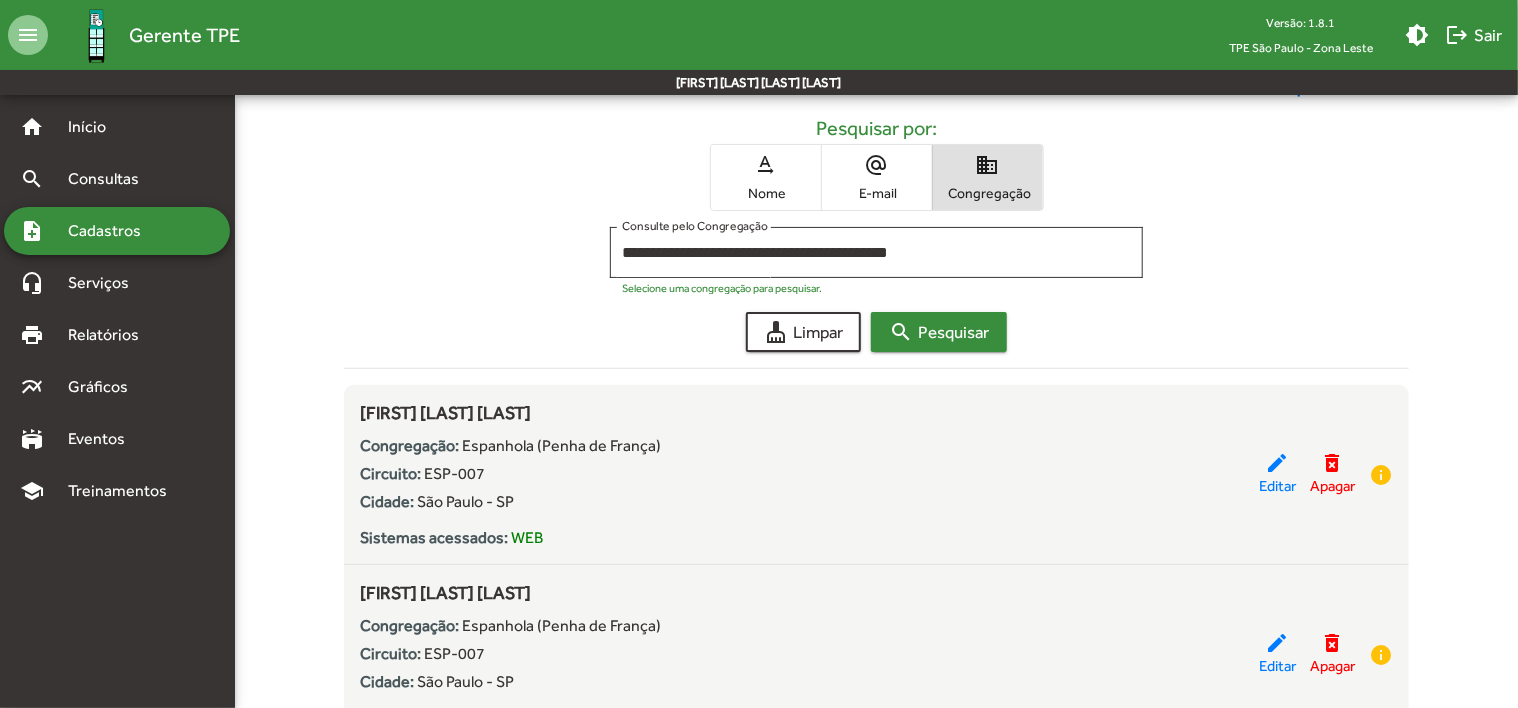 scroll, scrollTop: 116, scrollLeft: 0, axis: vertical 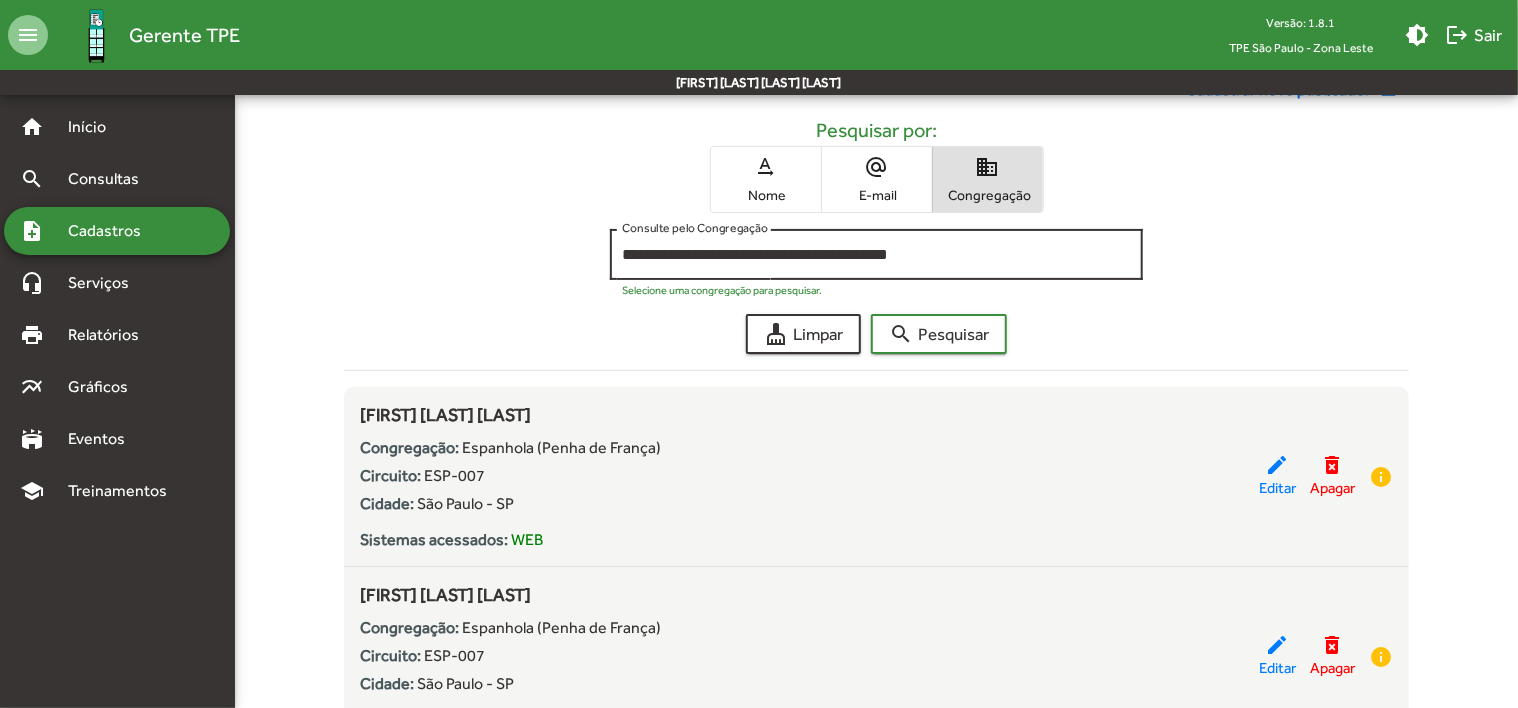 click on "**********" 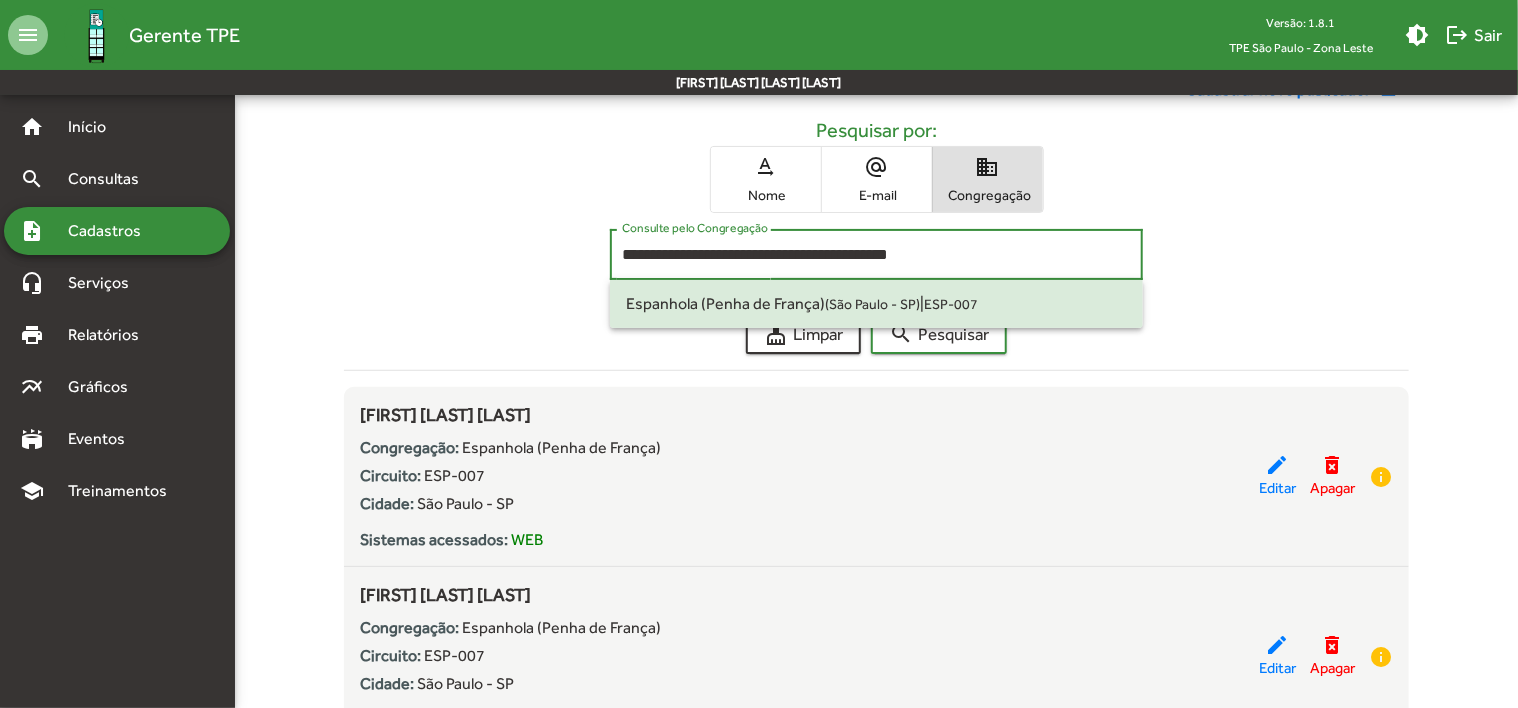 click on "**********" at bounding box center (876, 255) 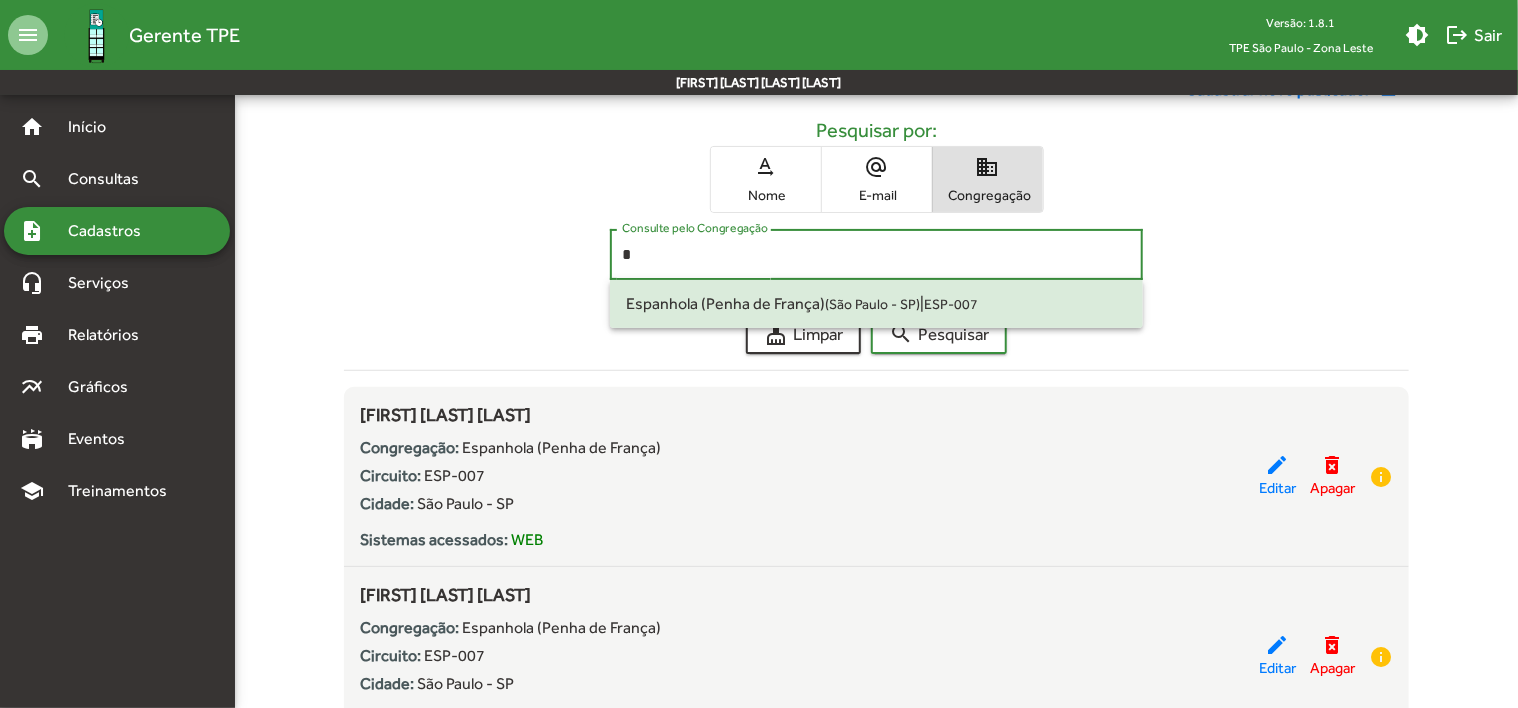 click on "*" at bounding box center (876, 255) 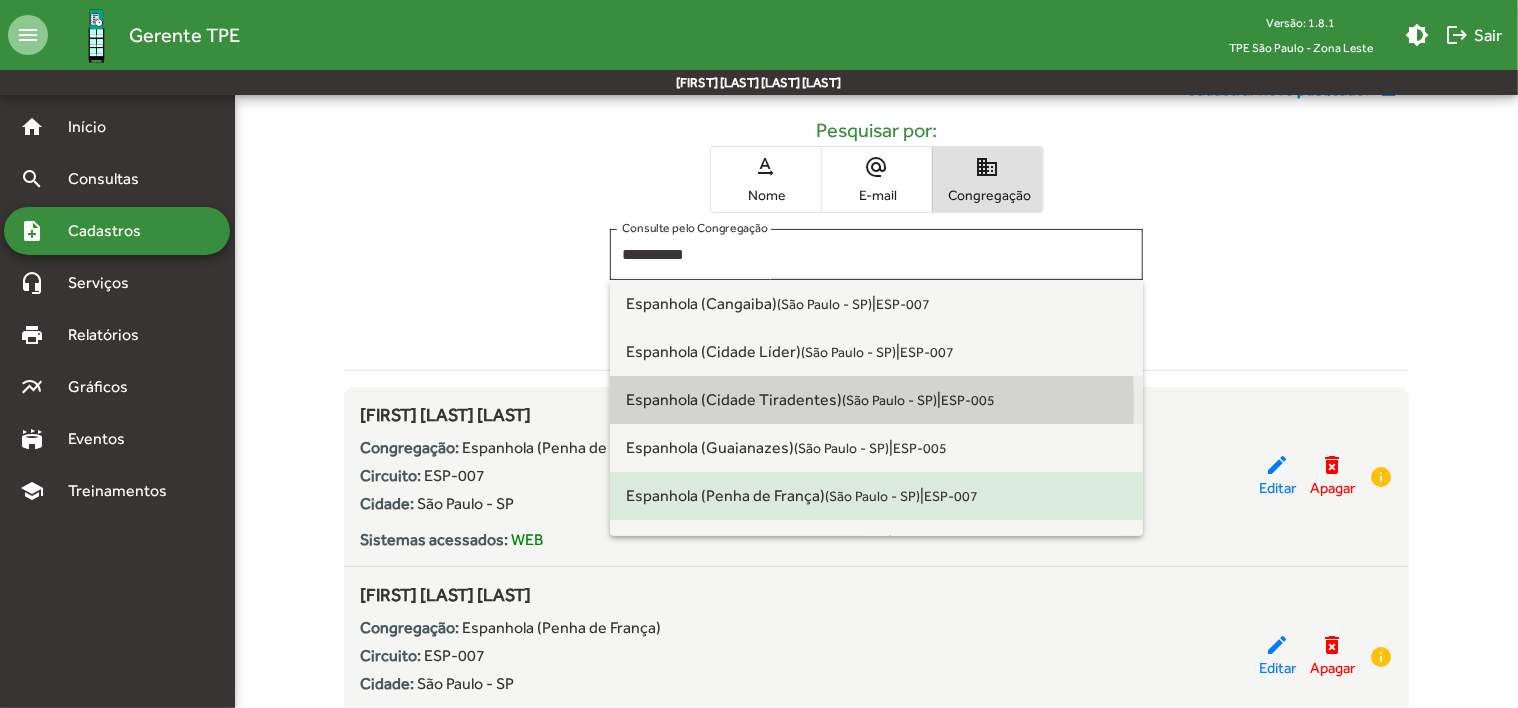 click on "[CITY] ([CITY] - [STATE])" at bounding box center [781, 399] 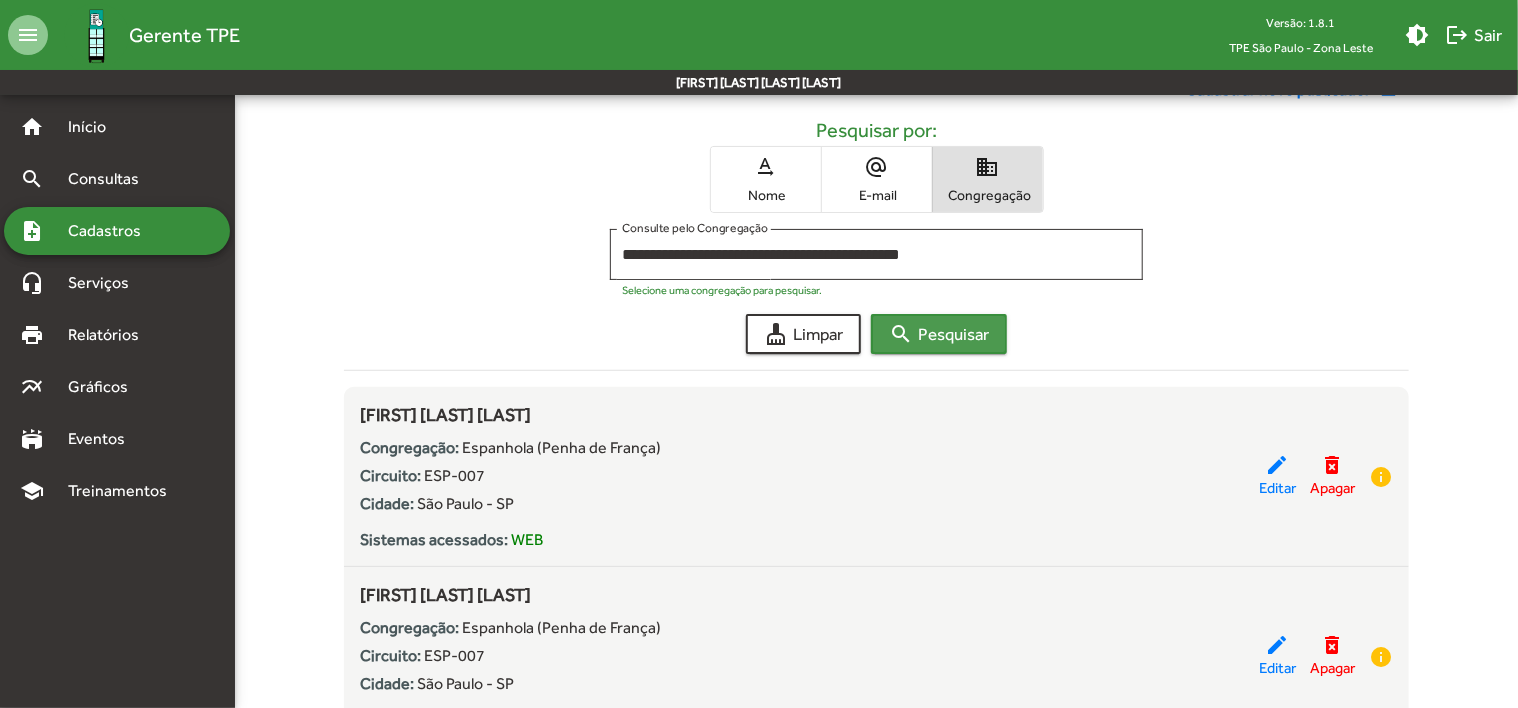 click on "search  Pesquisar" 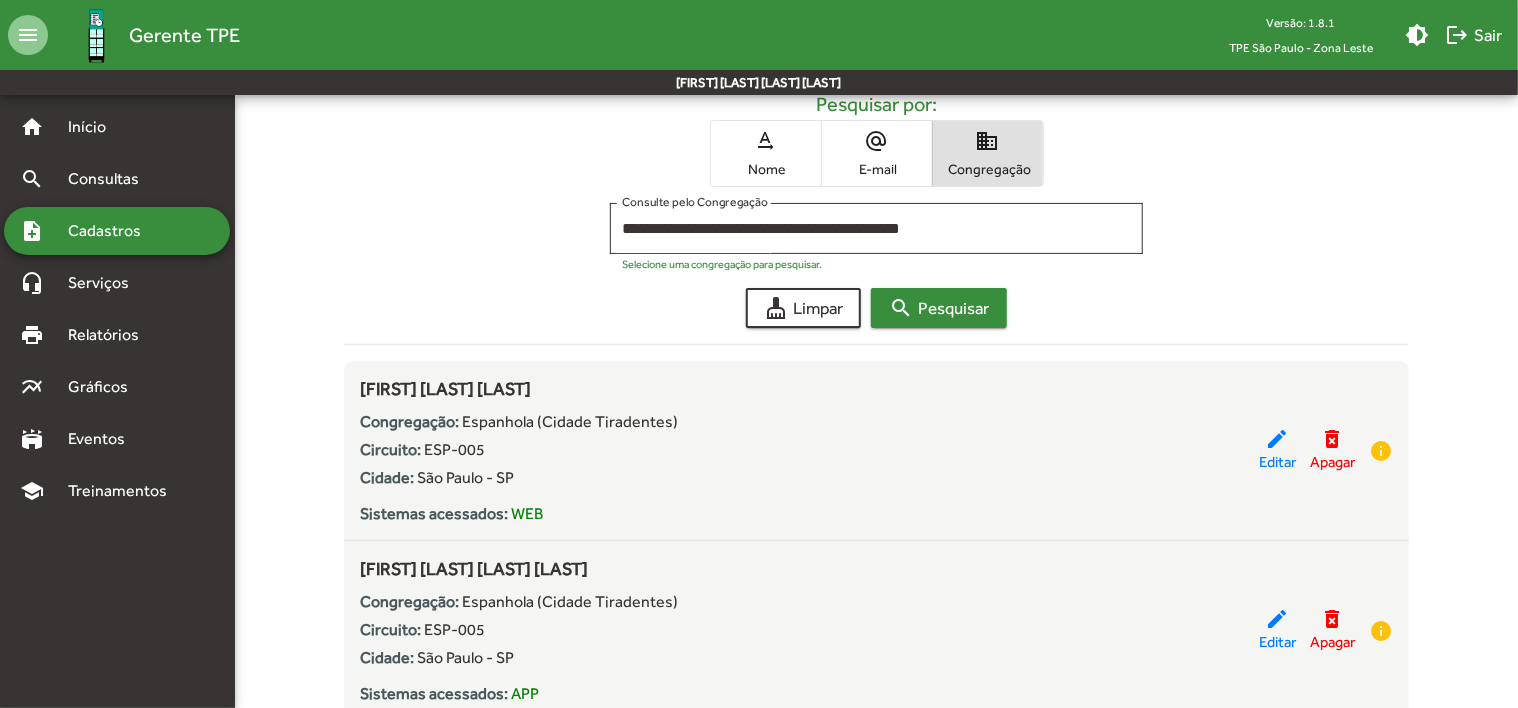 scroll, scrollTop: 160, scrollLeft: 0, axis: vertical 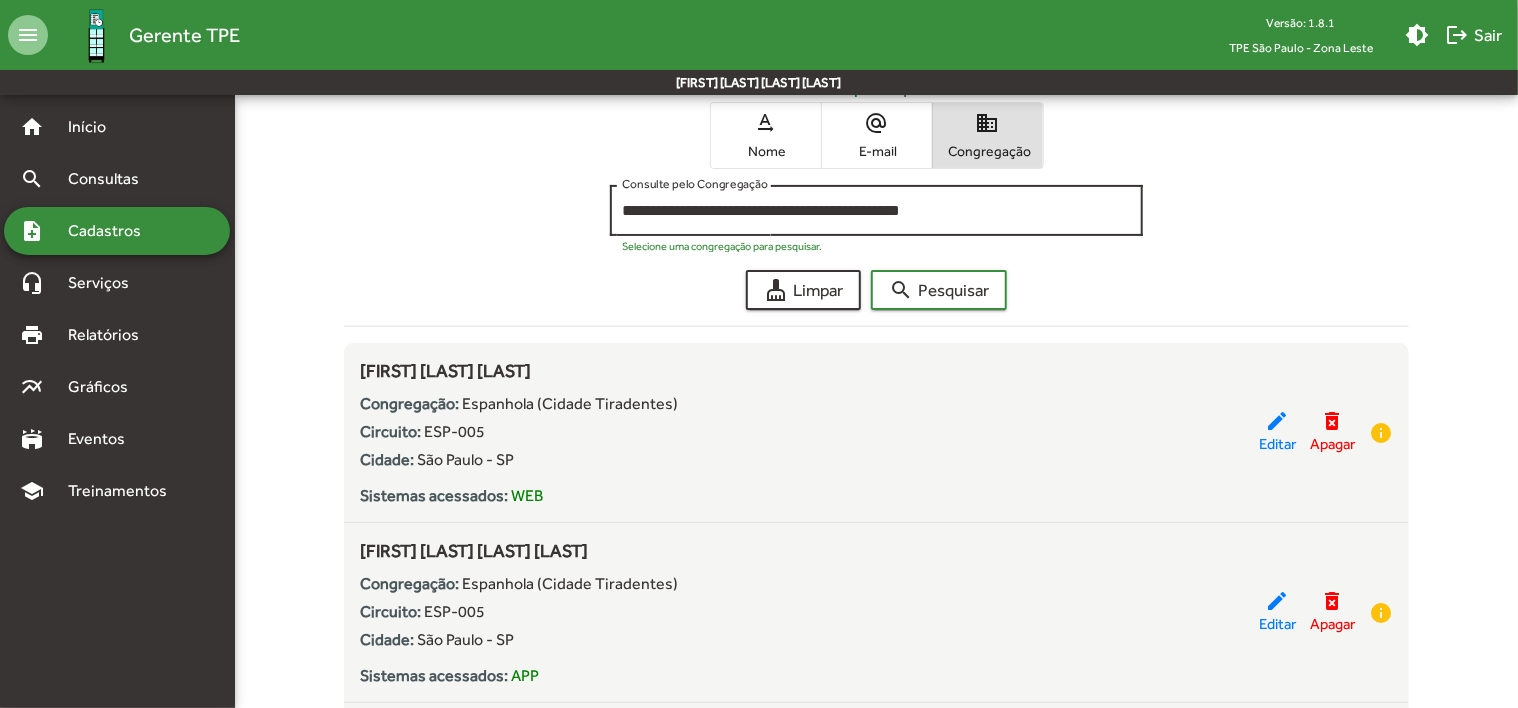 click on "**********" 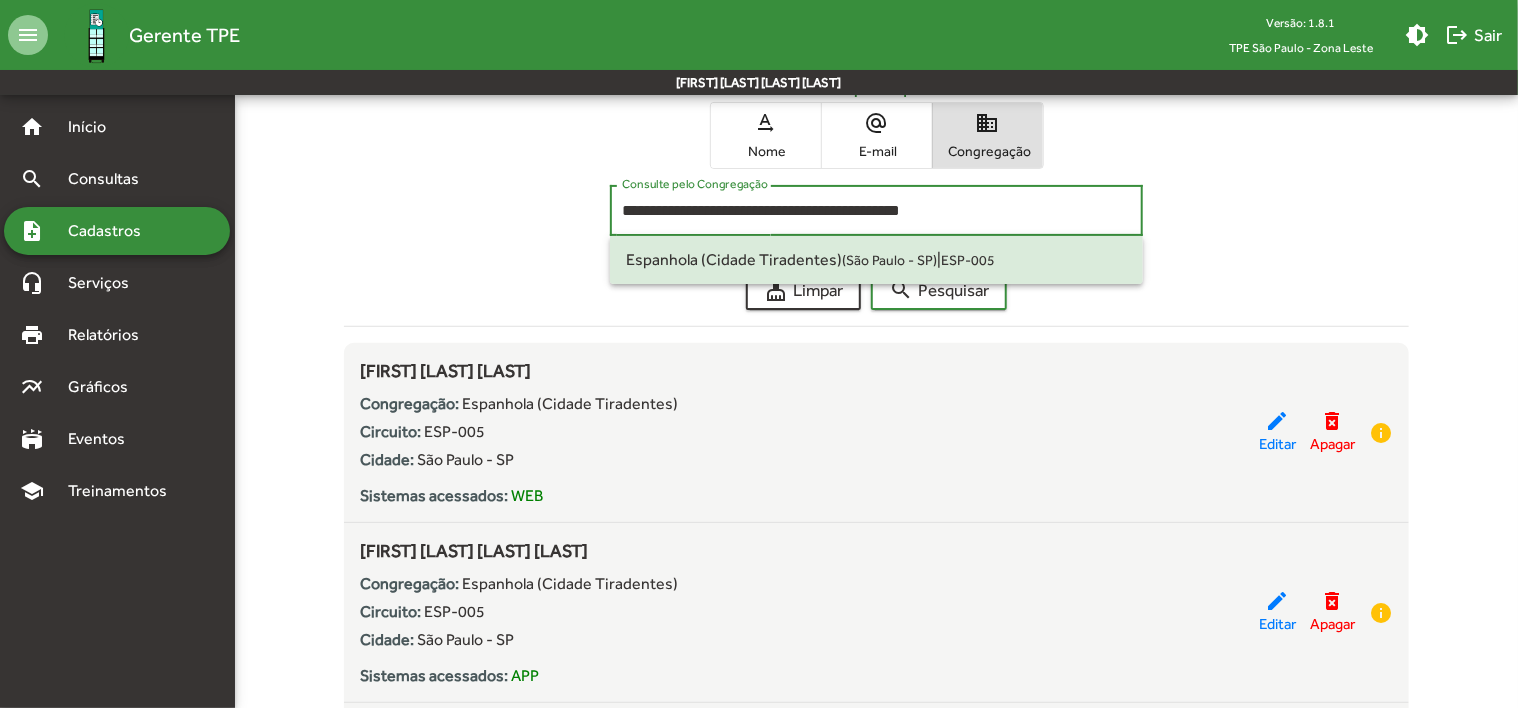 click on "**********" at bounding box center (876, 211) 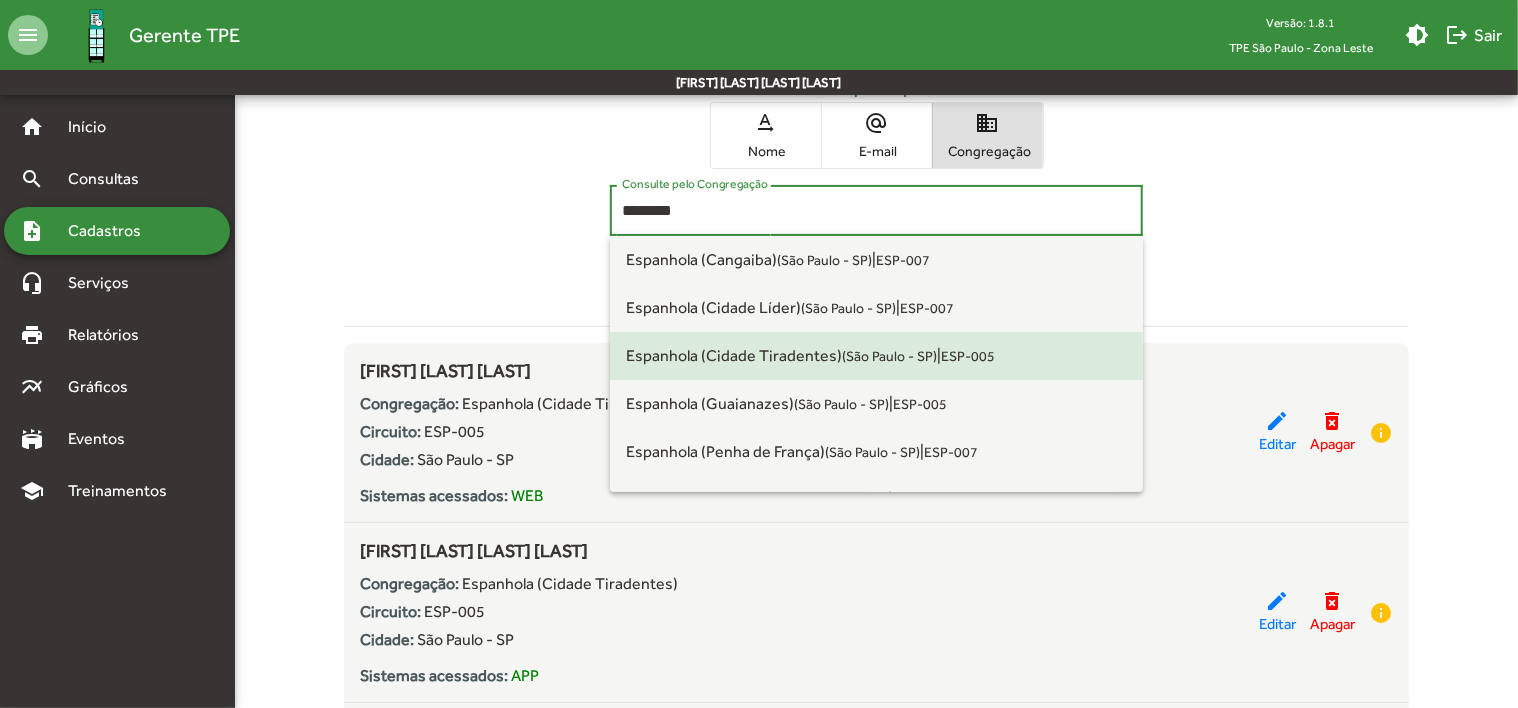 scroll, scrollTop: 80, scrollLeft: 0, axis: vertical 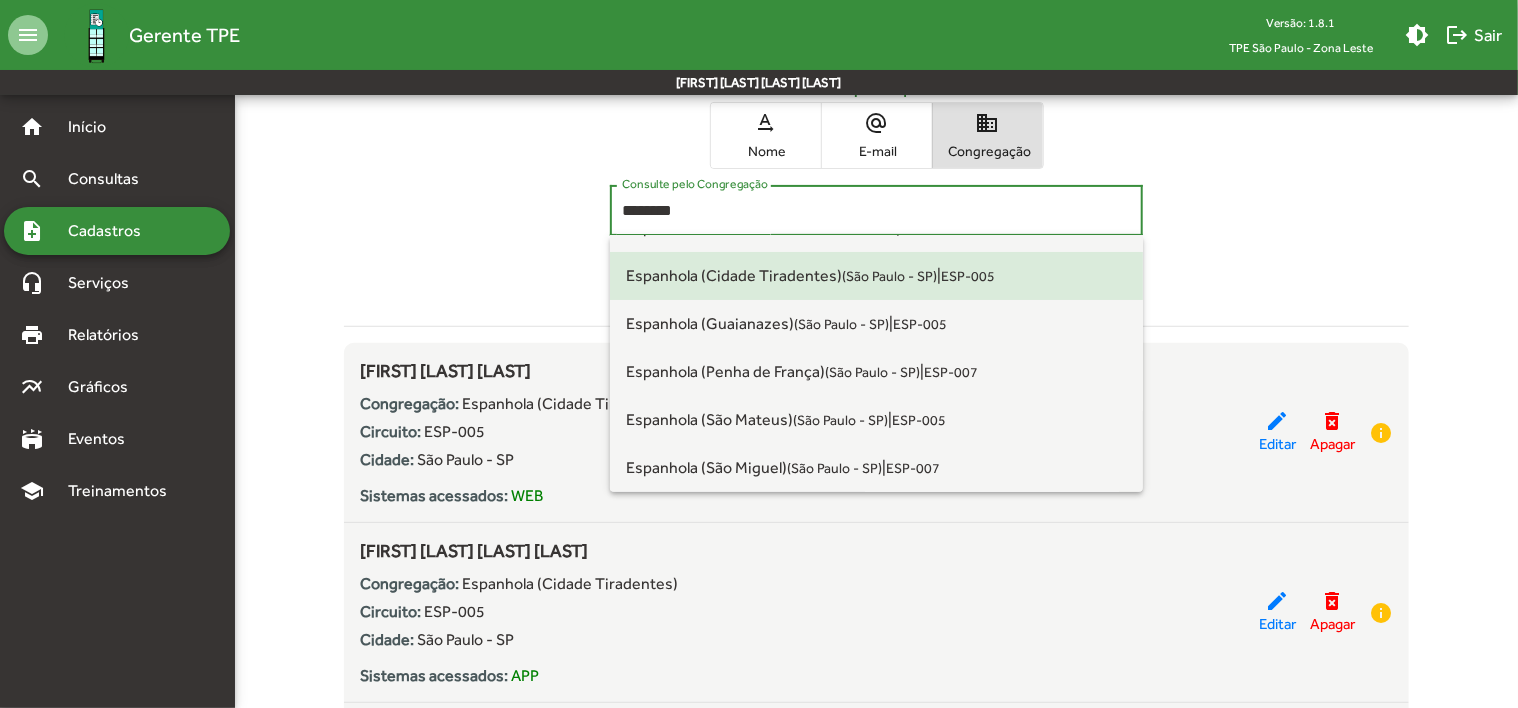 type on "********" 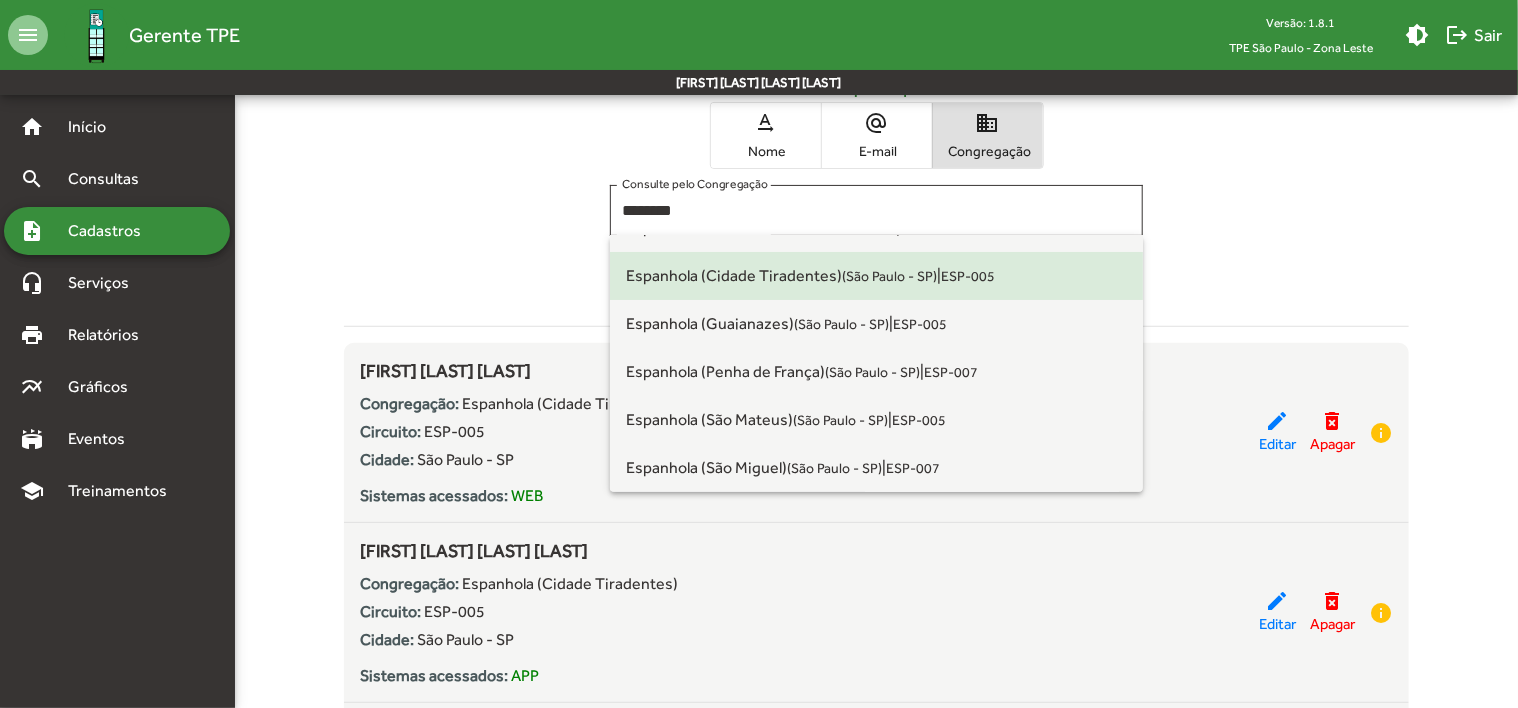 click on "******** Consulte pelo Congregação Selecione uma congregação para pesquisar." 